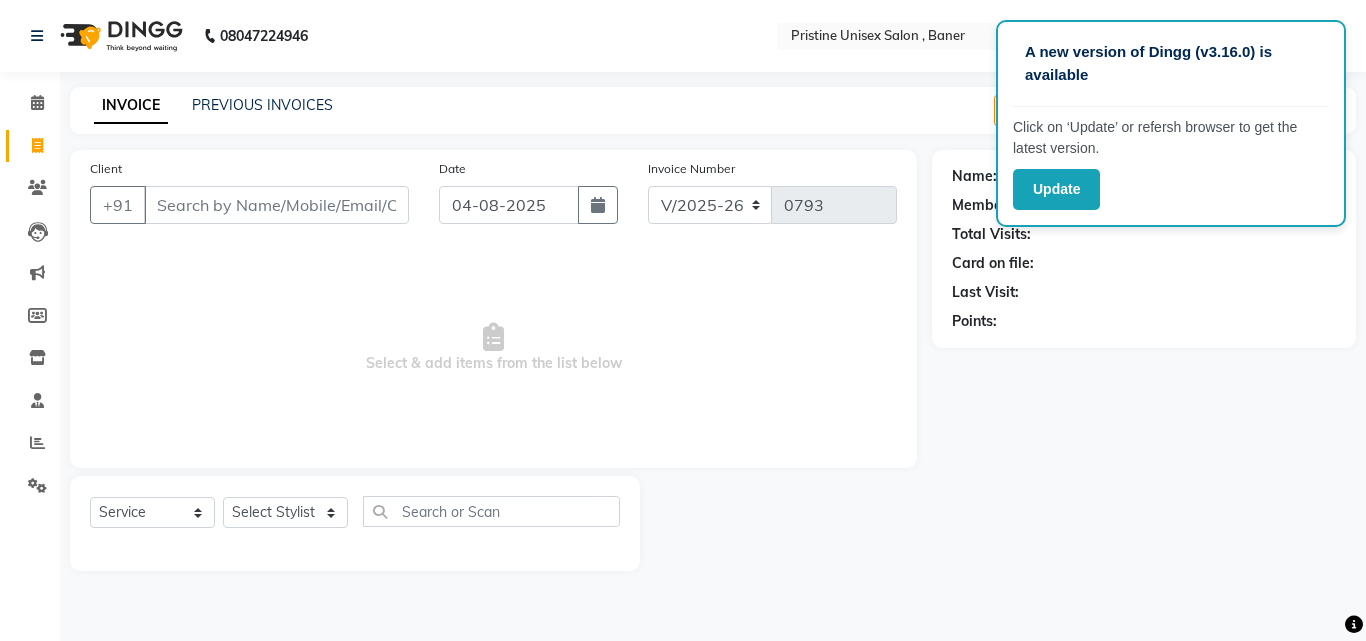 select on "6610" 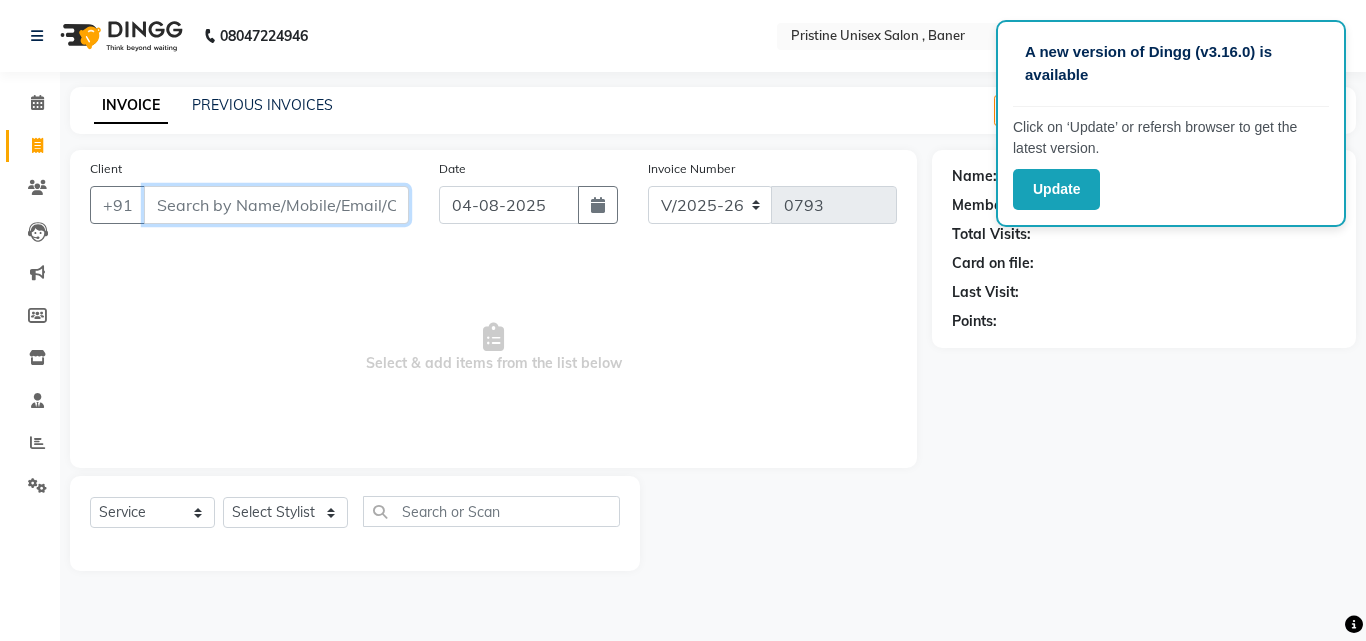 scroll, scrollTop: 0, scrollLeft: 0, axis: both 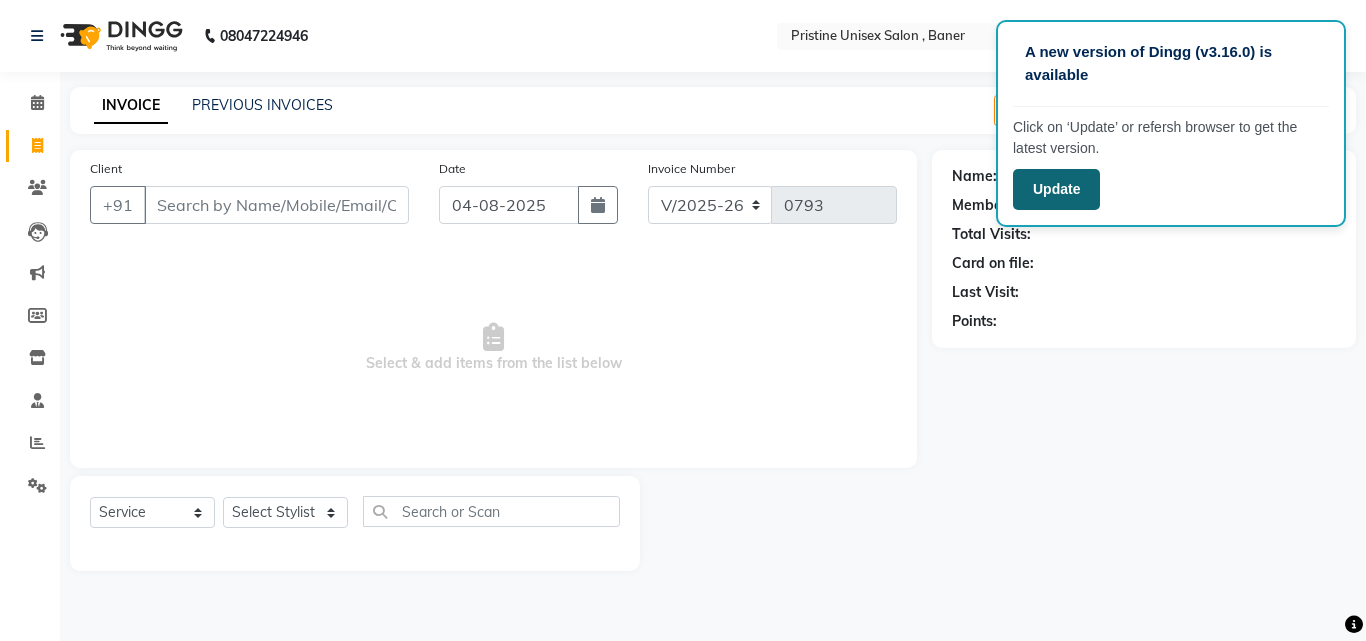 click on "Update" 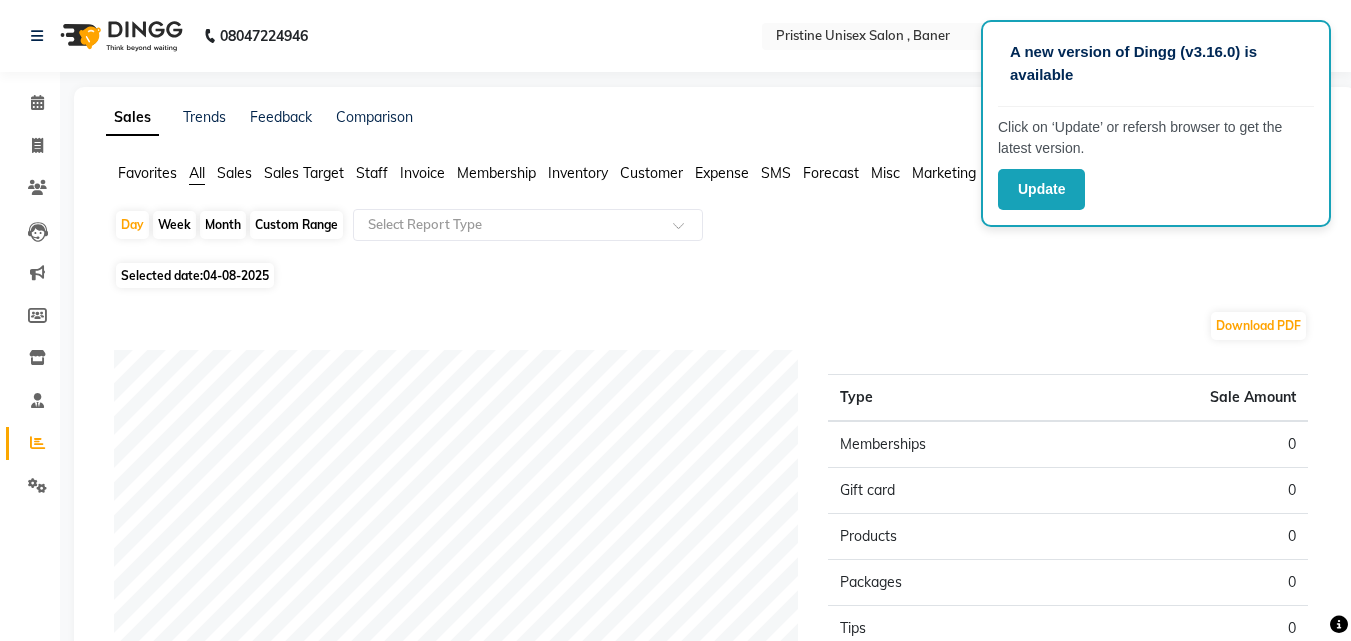 scroll, scrollTop: 0, scrollLeft: 0, axis: both 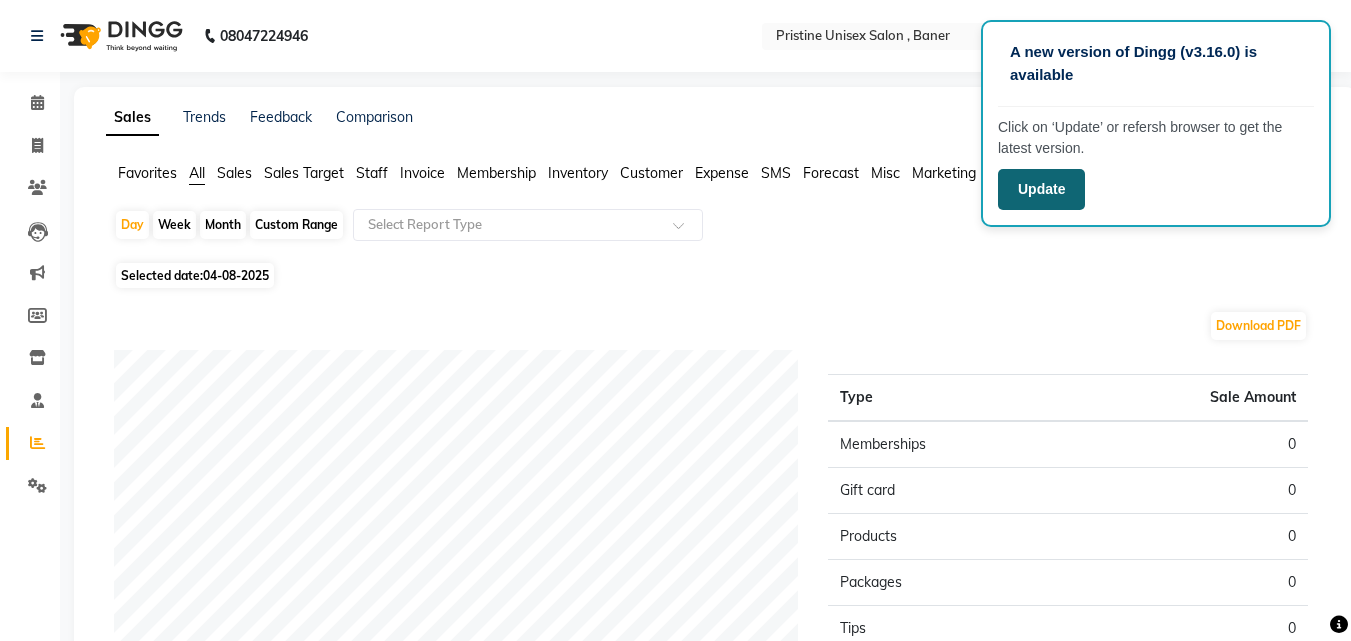 click on "Update" 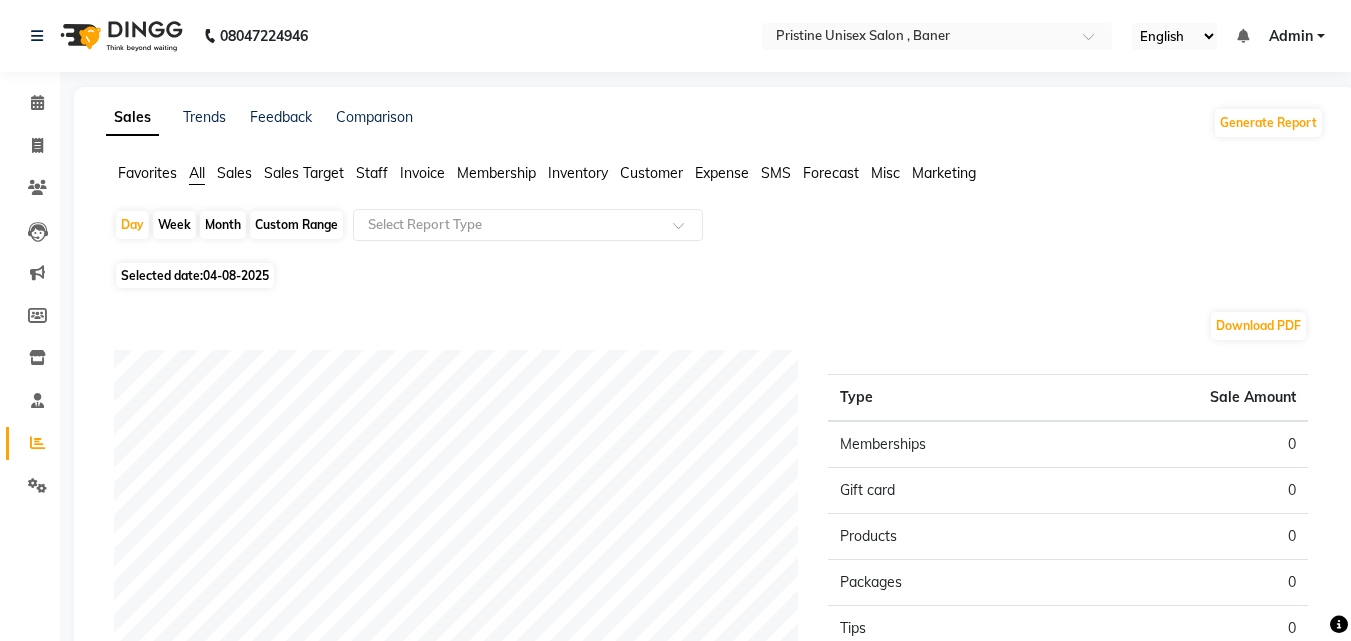 scroll, scrollTop: 0, scrollLeft: 0, axis: both 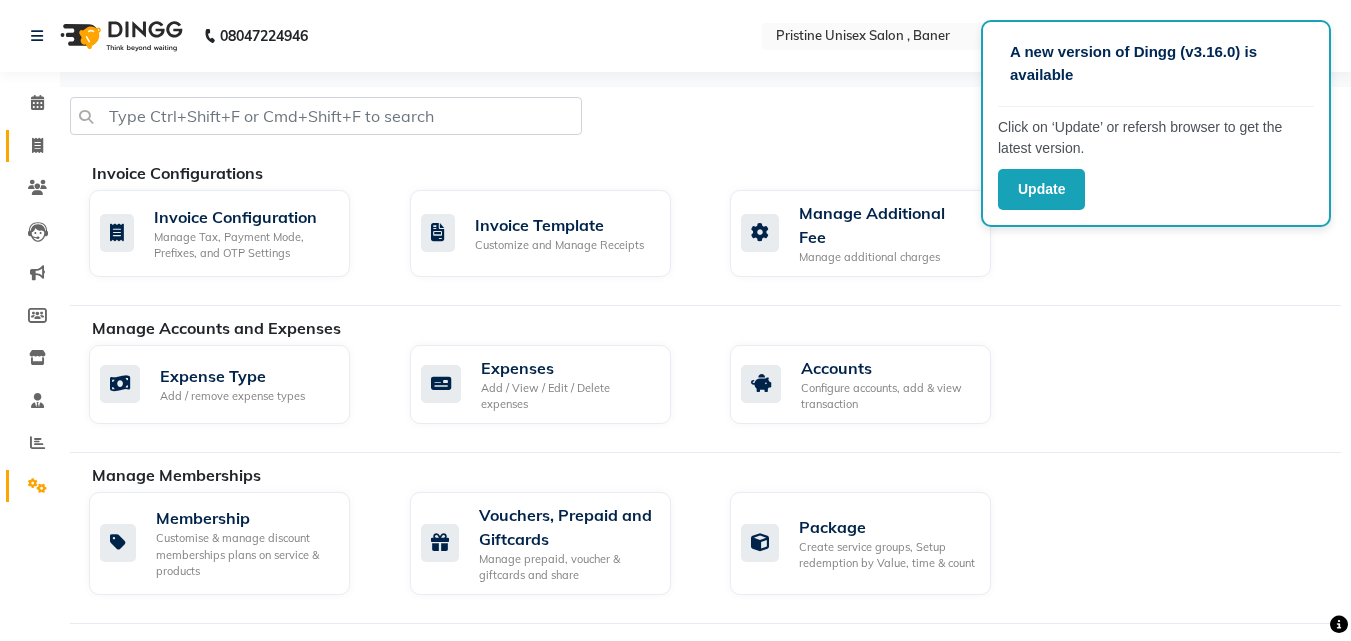 click on "Invoice" 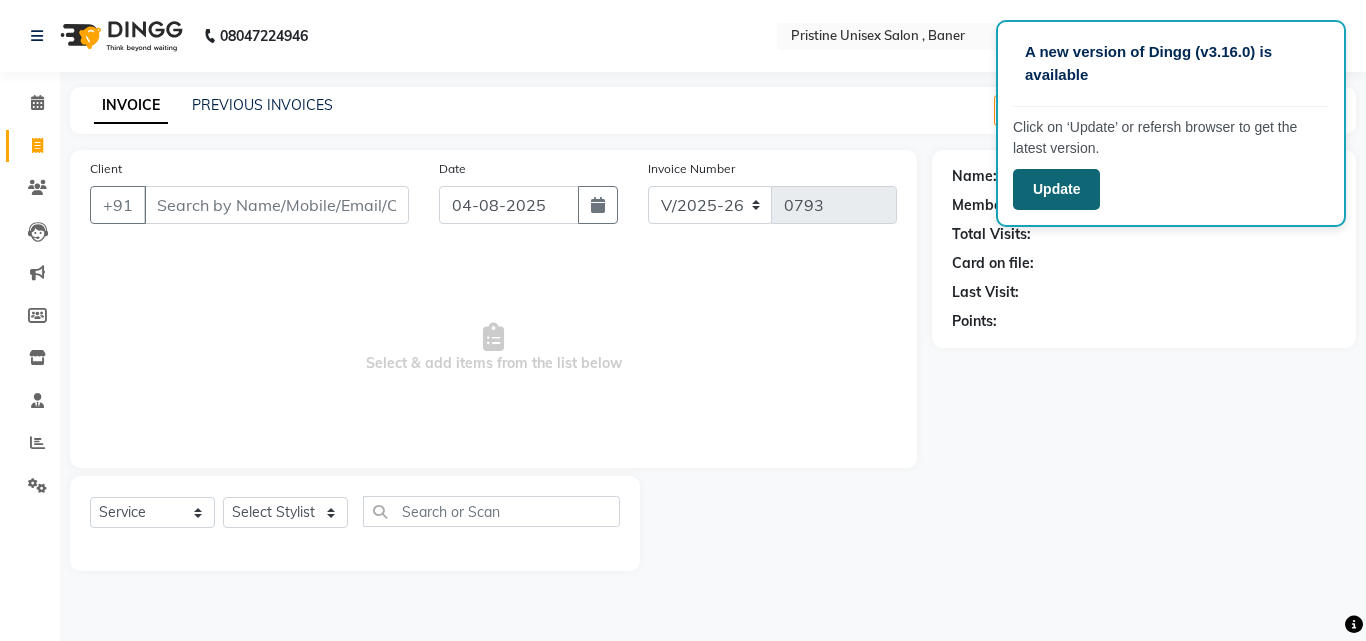 click on "Update" 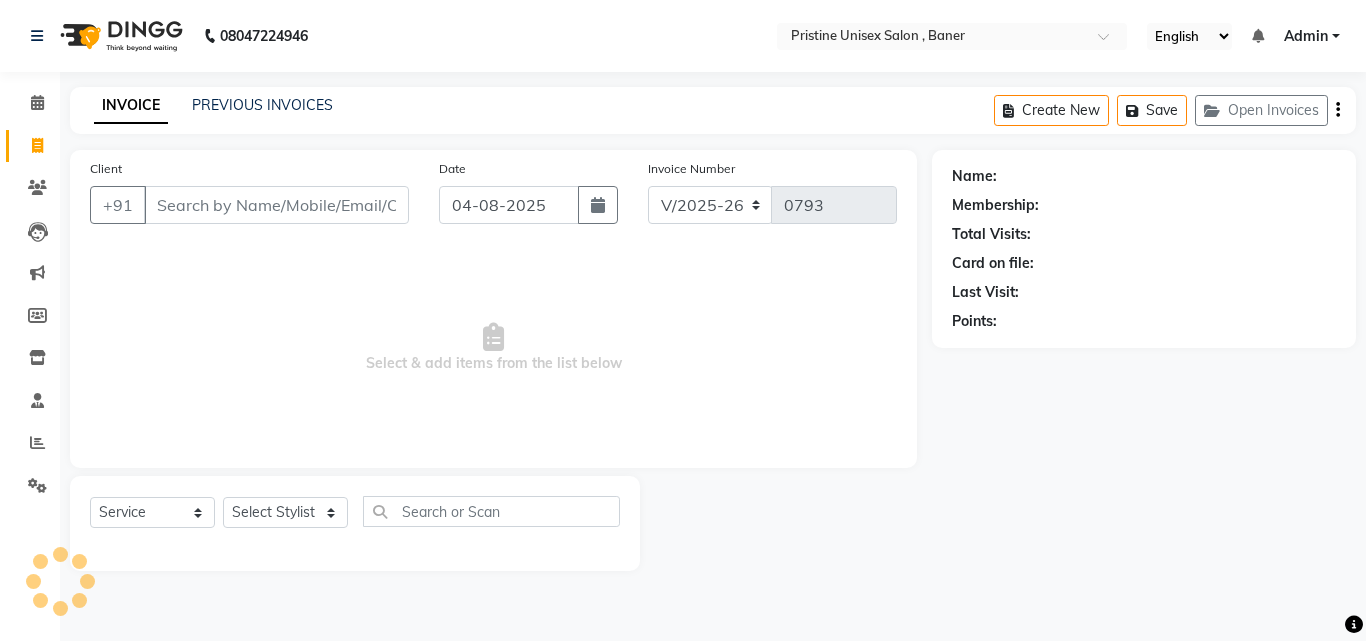 select on "6610" 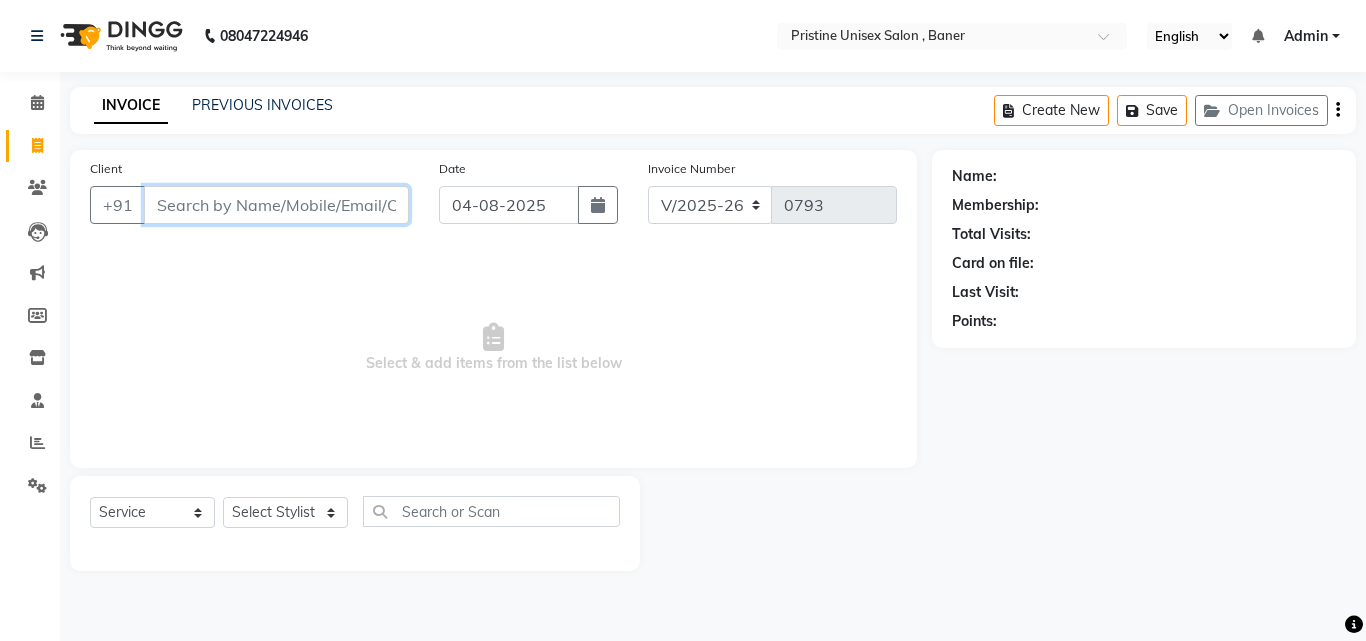 scroll, scrollTop: 0, scrollLeft: 0, axis: both 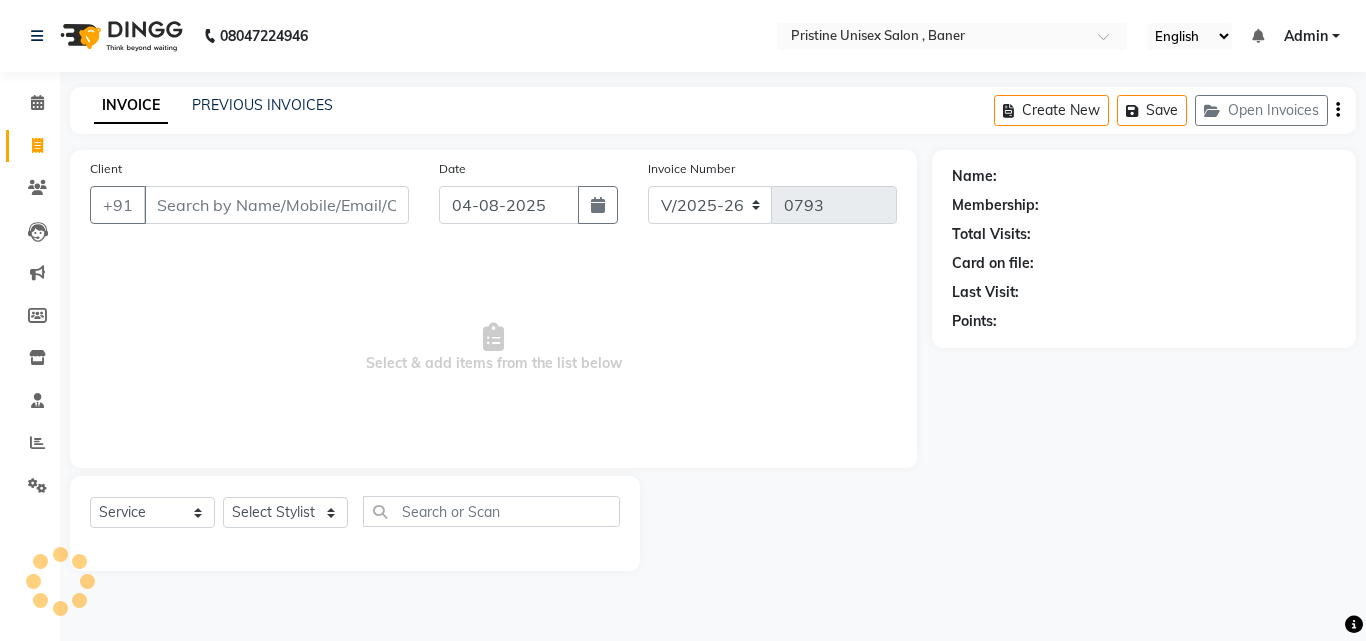 select on "6610" 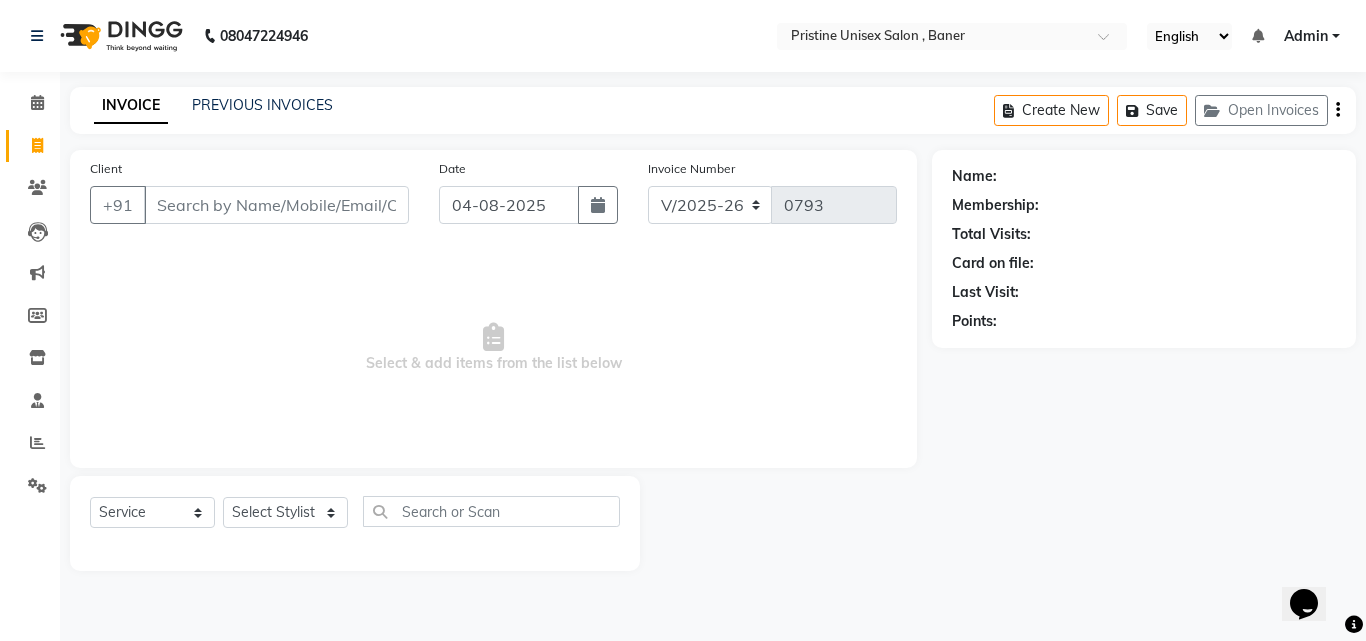scroll, scrollTop: 0, scrollLeft: 0, axis: both 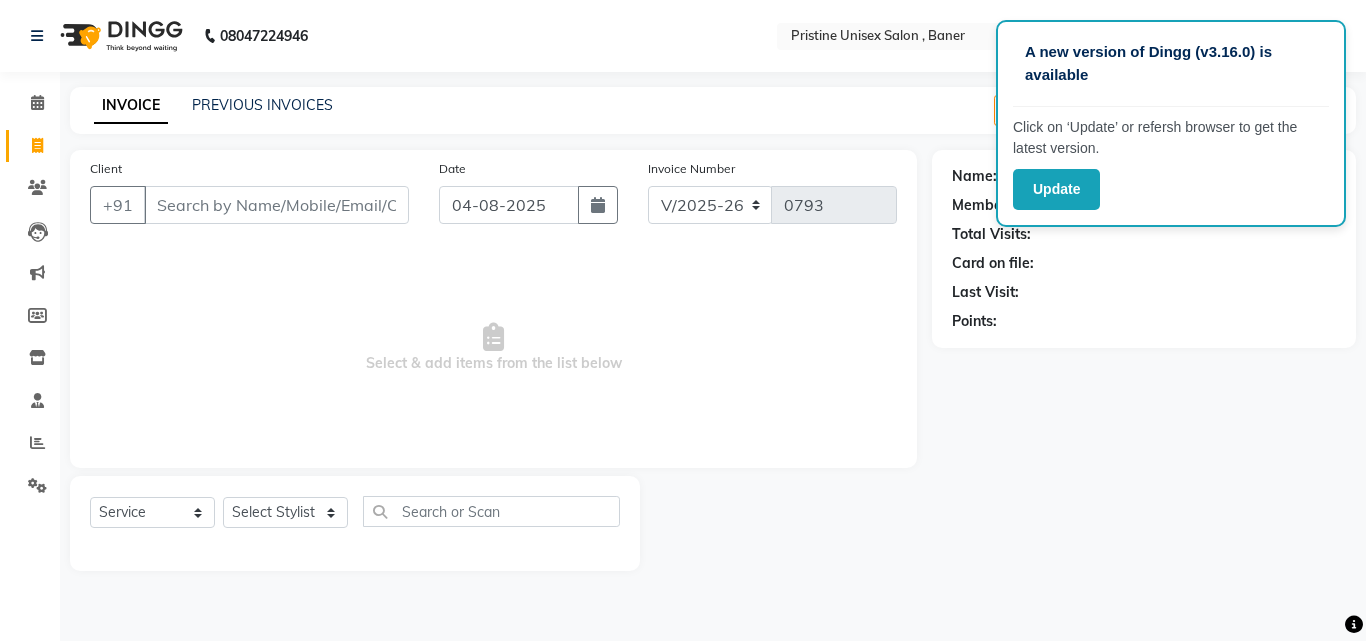 select on "6610" 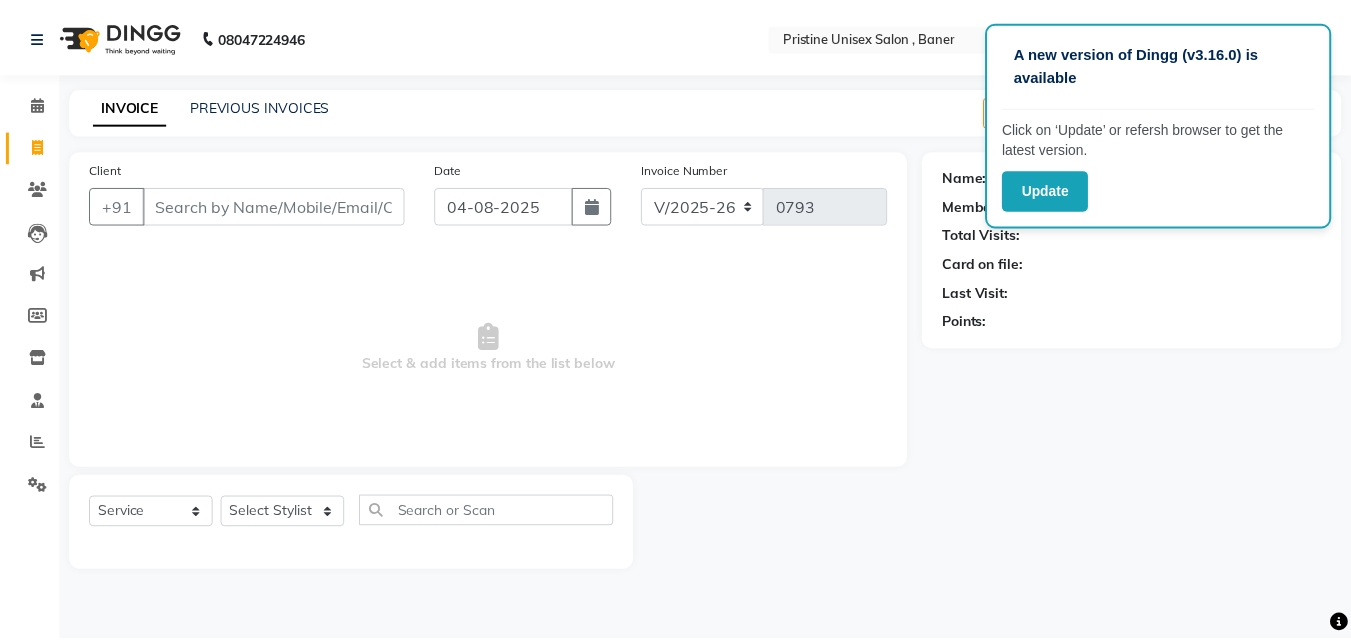 scroll, scrollTop: 0, scrollLeft: 0, axis: both 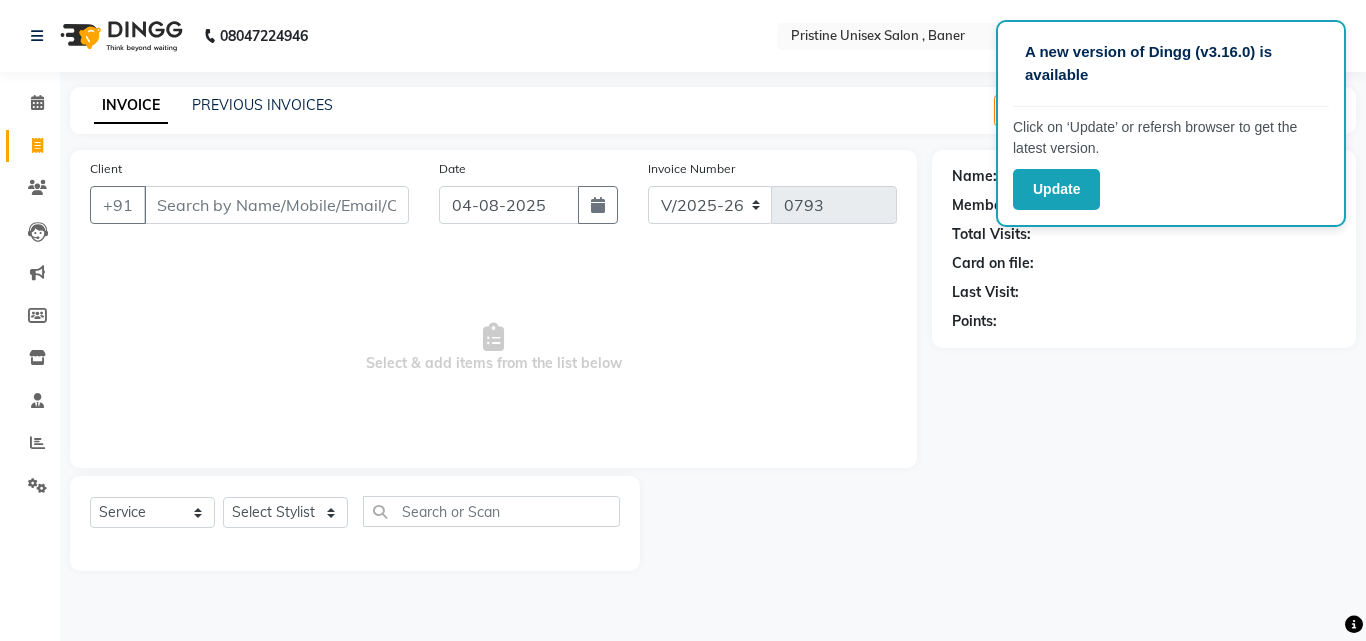 click on "Client" at bounding box center (276, 205) 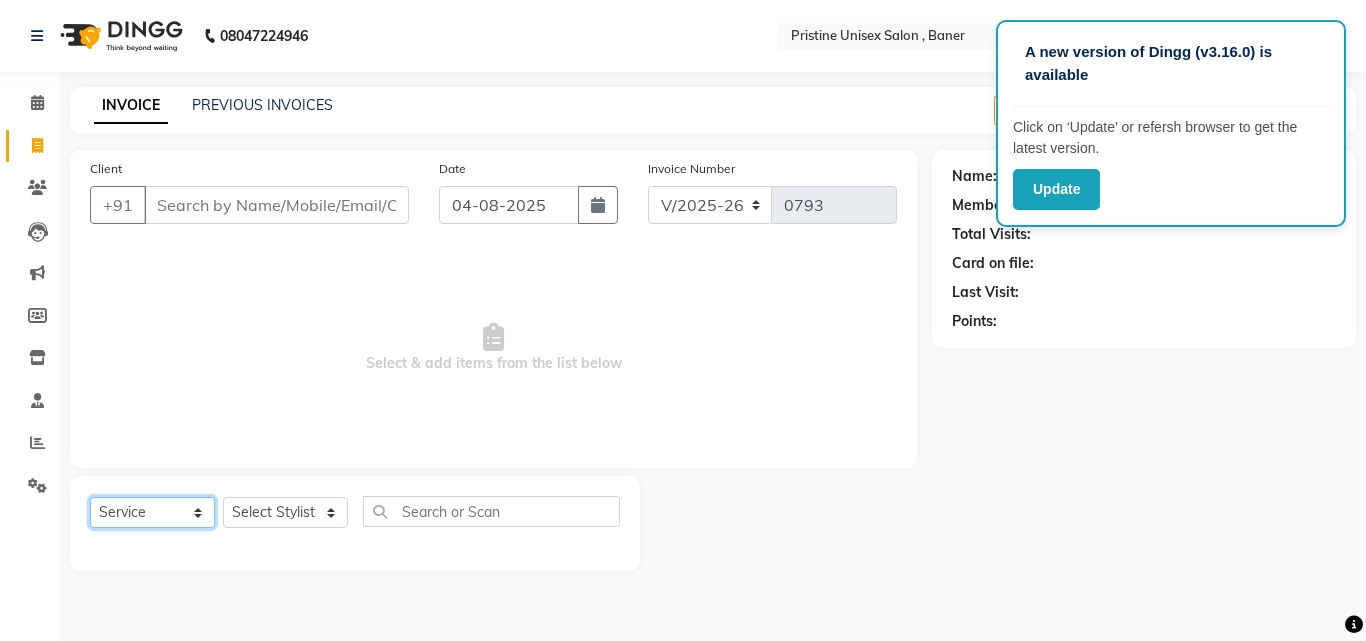 click on "Select  Service  Product  Membership  Package Voucher Prepaid Gift Card" 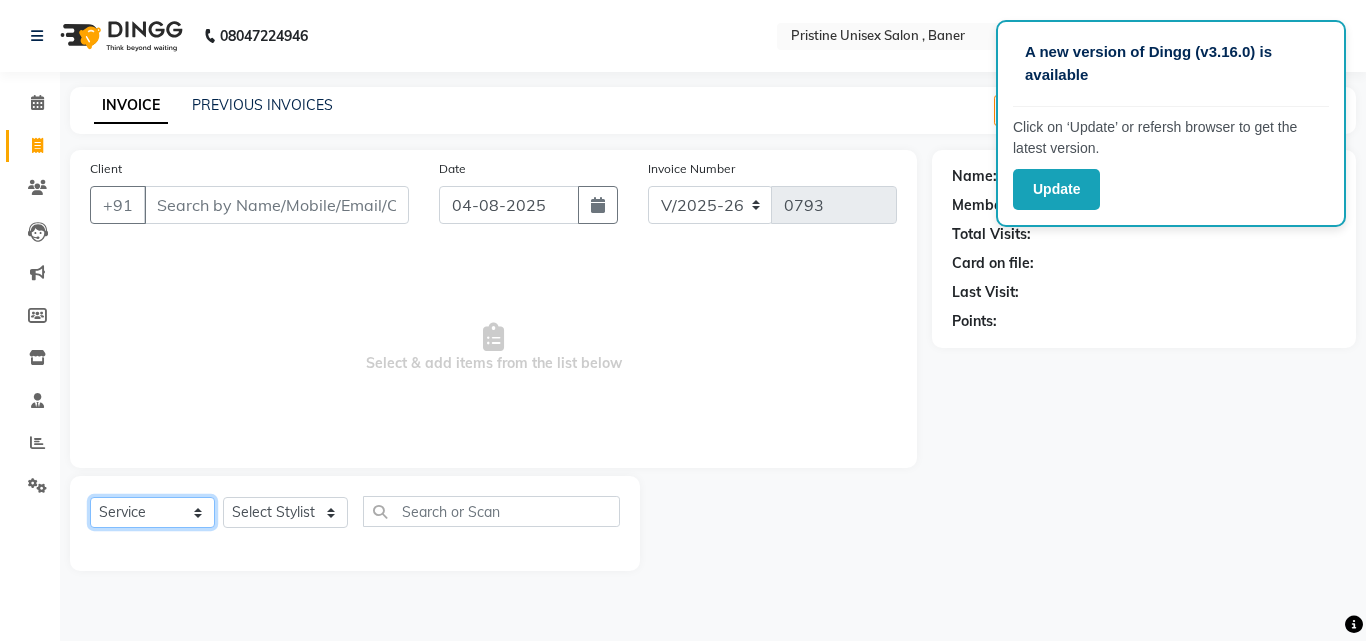 select on "product" 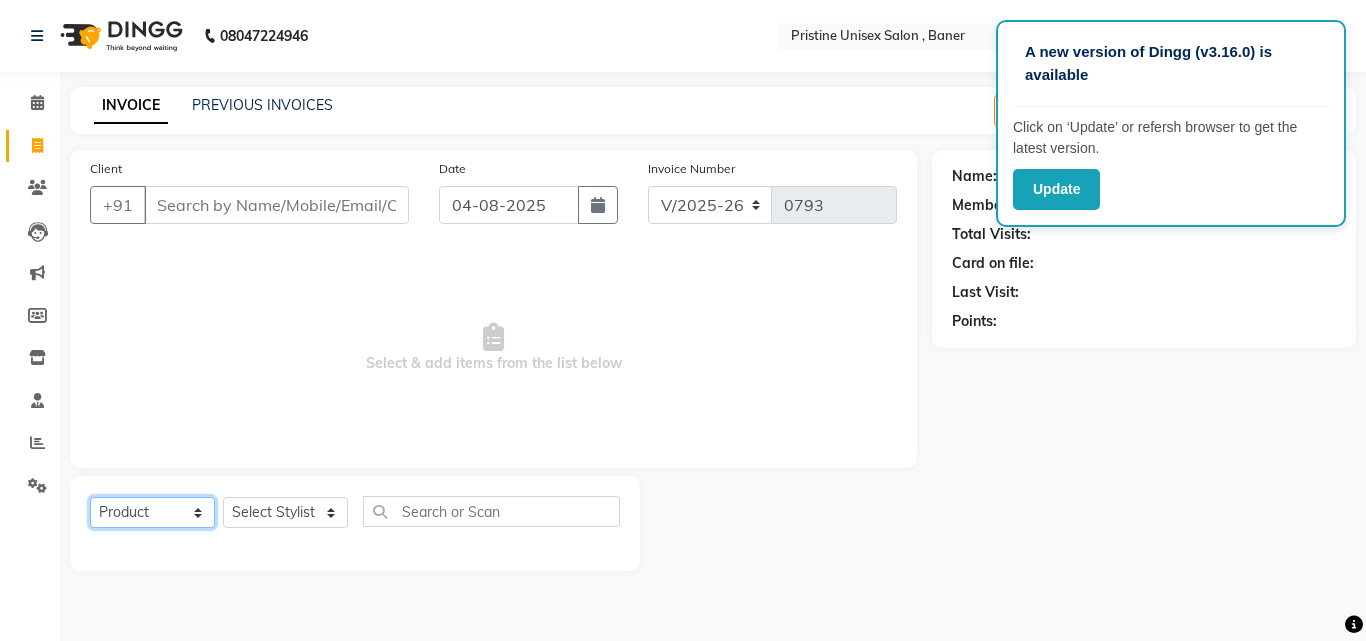 click on "Select  Service  Product  Membership  Package Voucher Prepaid Gift Card" 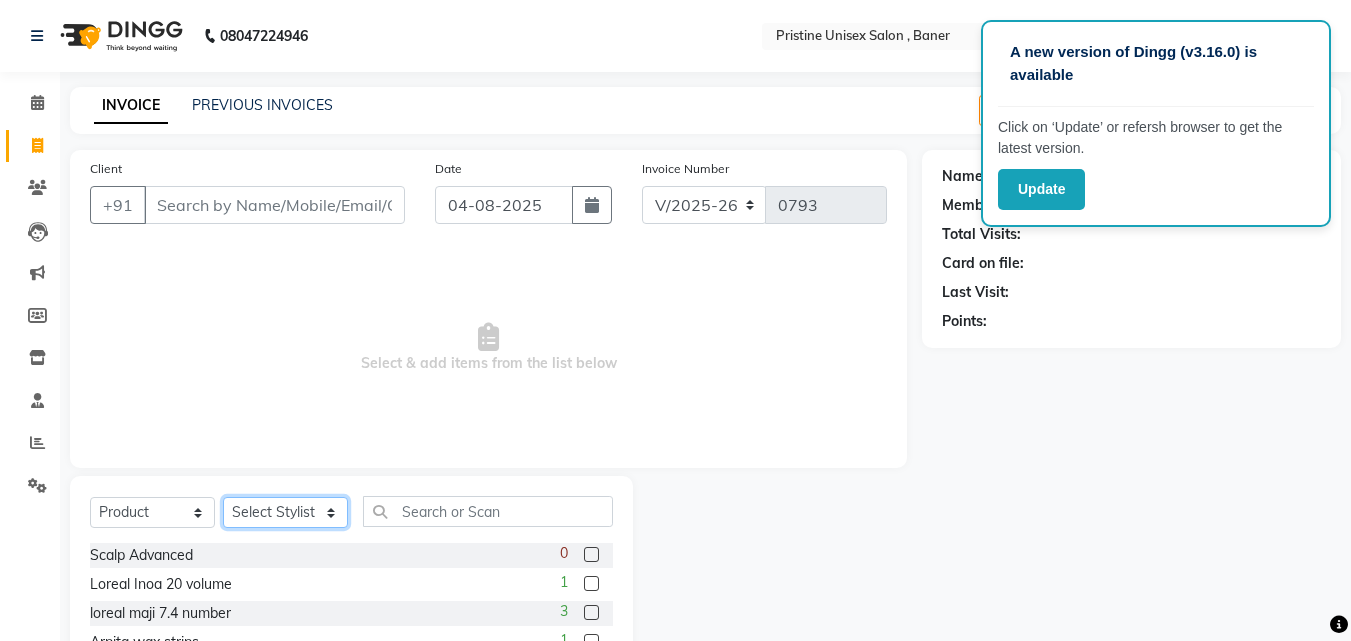 click on "Select Stylist ABHISHEKH Jaya Shinde Karan  Mahesh Rasal Mohd Monish Ahmed monika  NAAZ NIlesh pooja jaison Pooja Mam purva Sanket Sujata  Surekha Vandana  Chavan Vrsha jare" 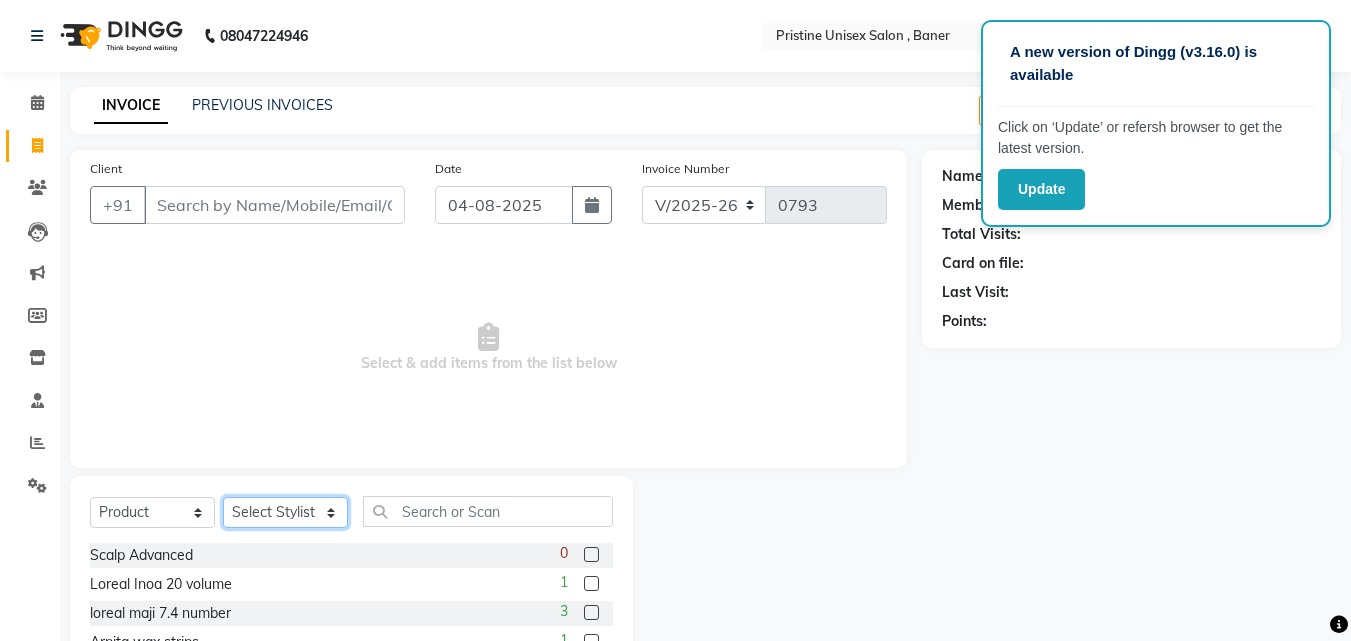 select on "52433" 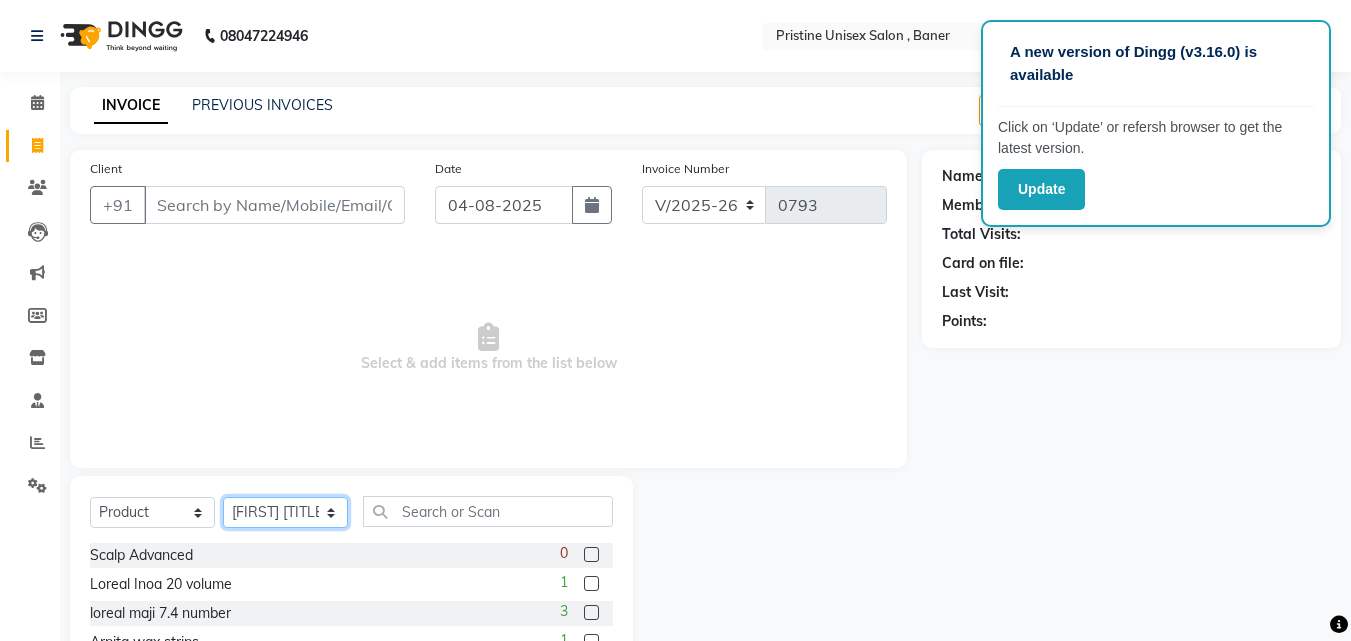 click on "Select Stylist ABHISHEKH Jaya Shinde Karan  Mahesh Rasal Mohd Monish Ahmed monika  NAAZ NIlesh pooja jaison Pooja Mam purva Sanket Sujata  Surekha Vandana  Chavan Vrsha jare" 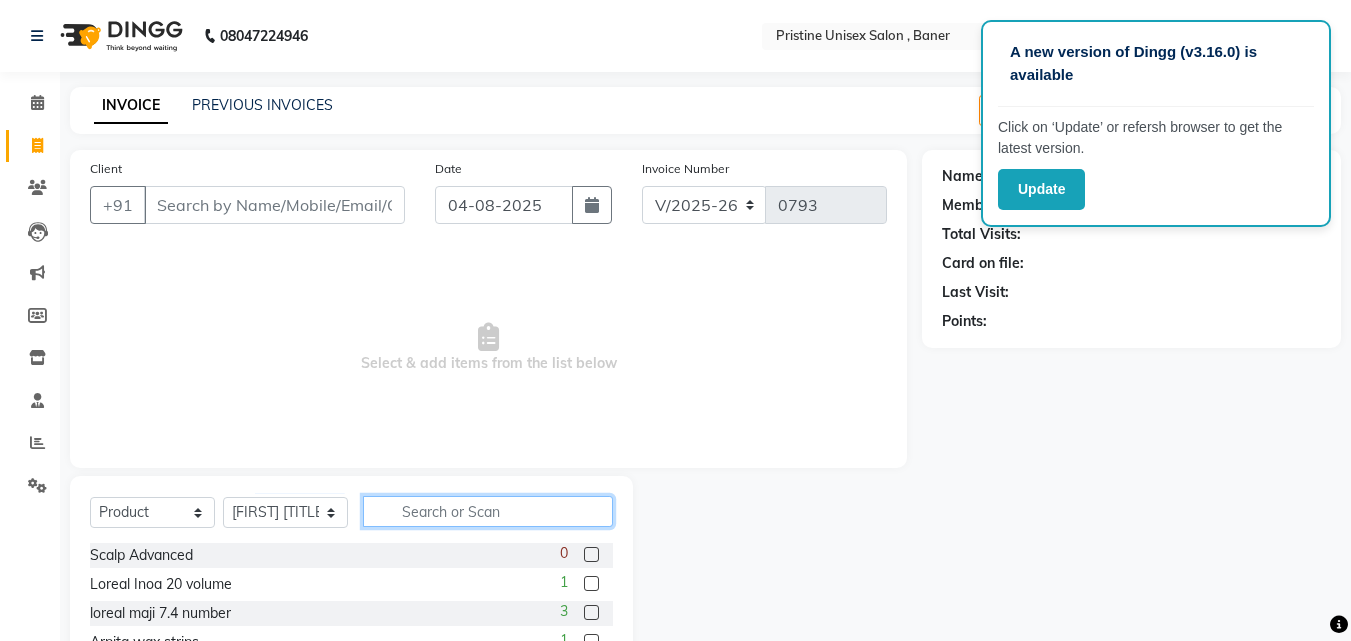 click 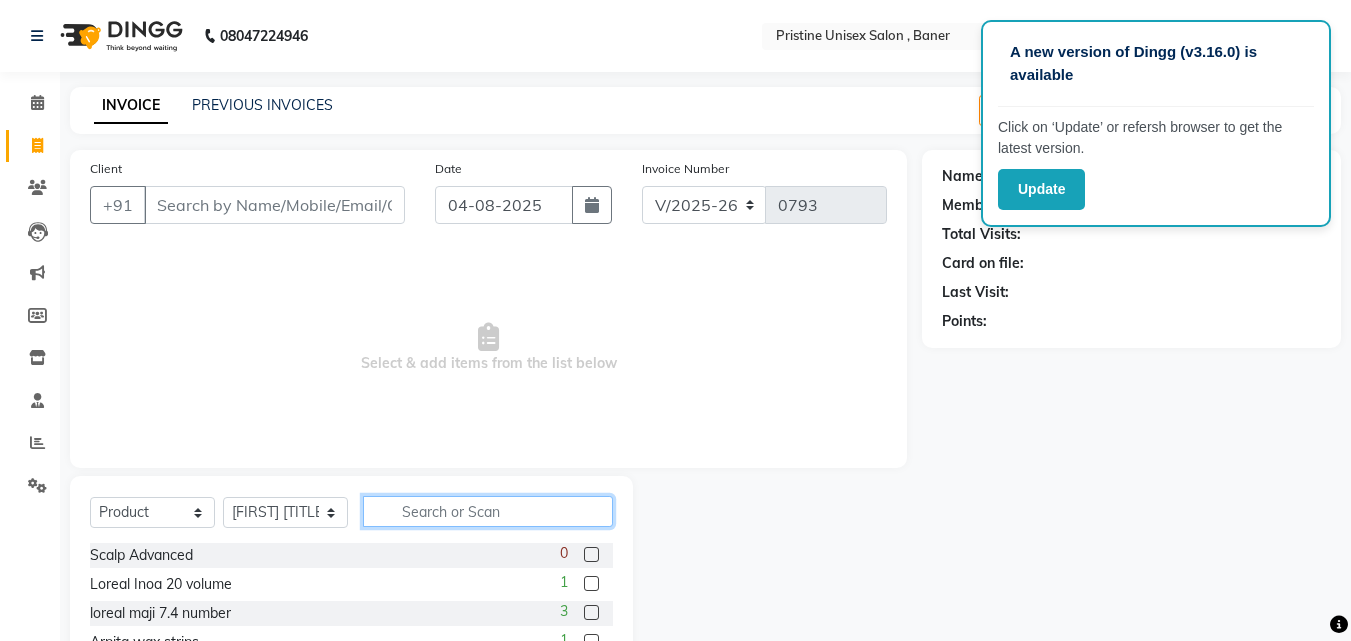 type on "s" 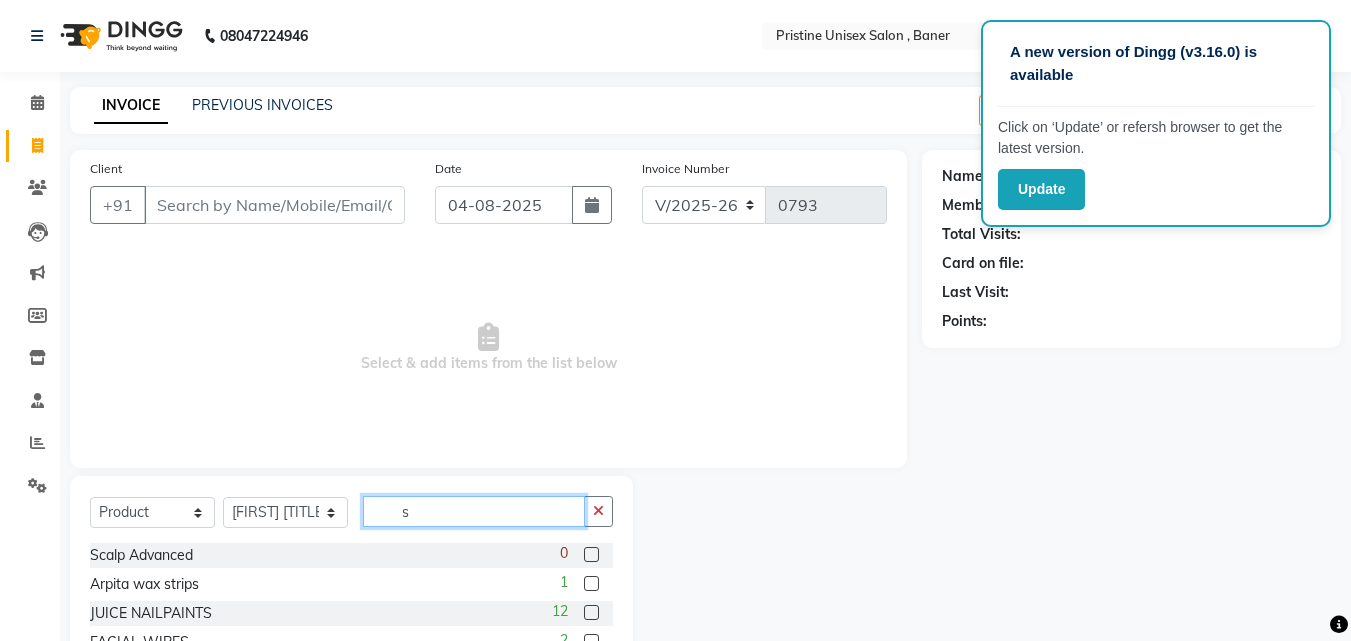 type 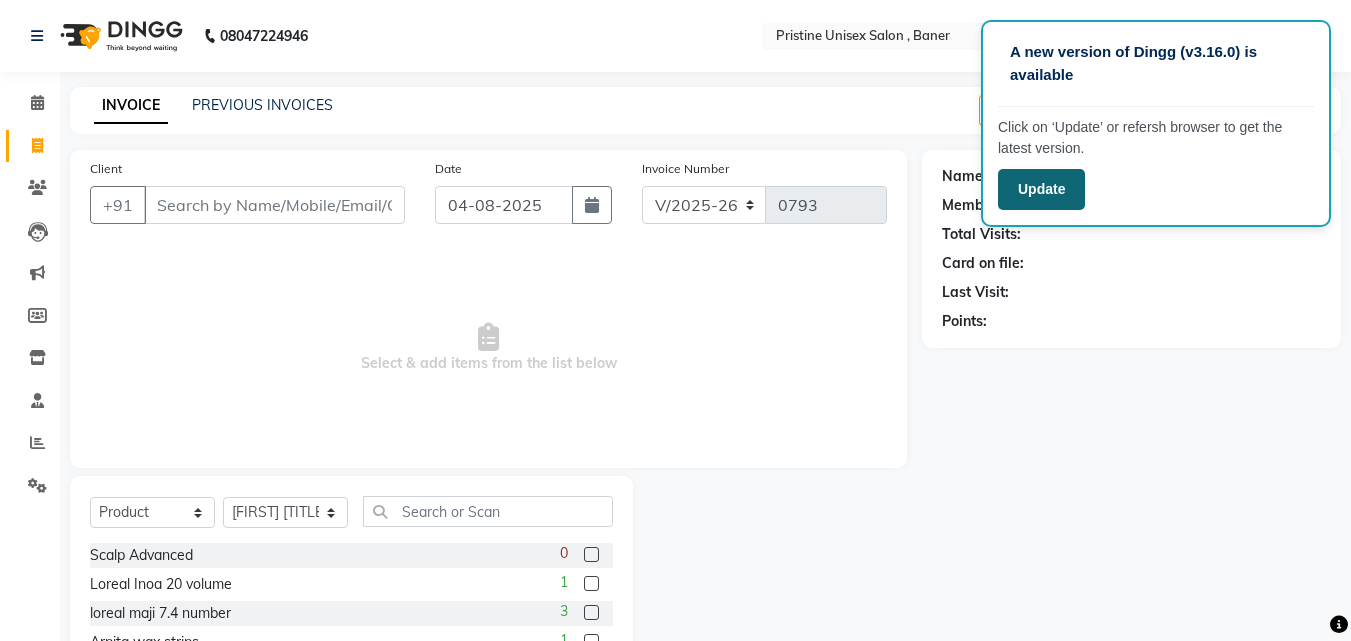 click on "Update" 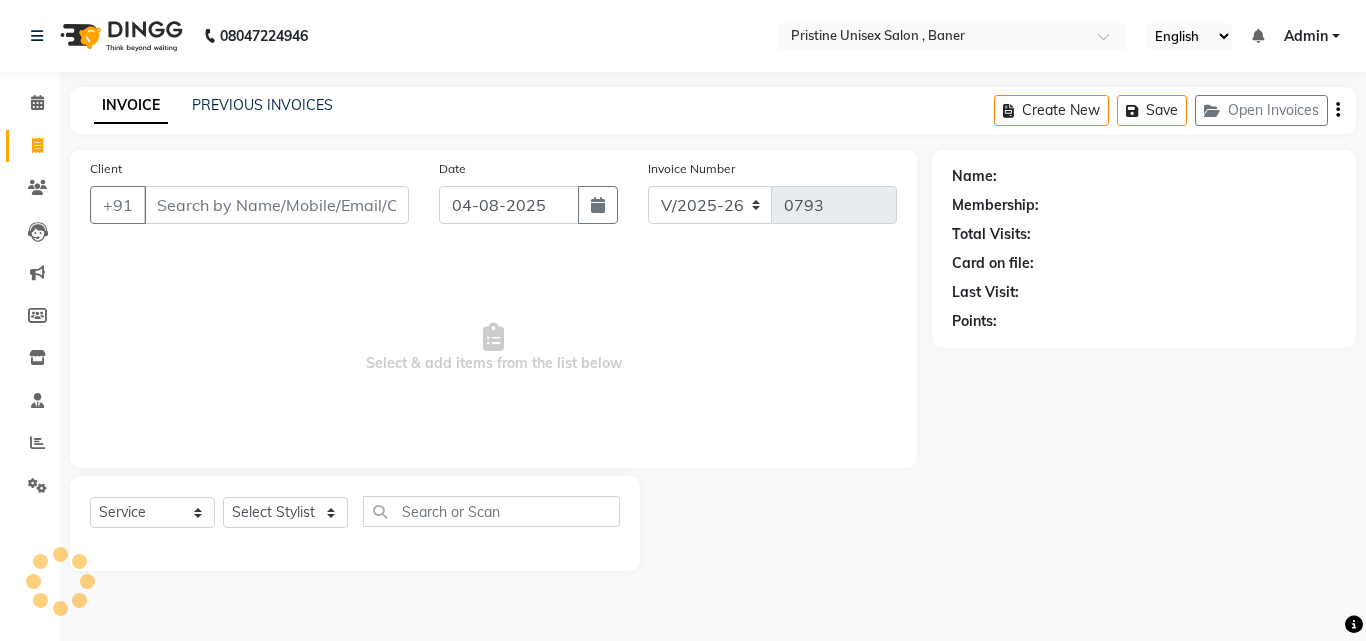 select on "6610" 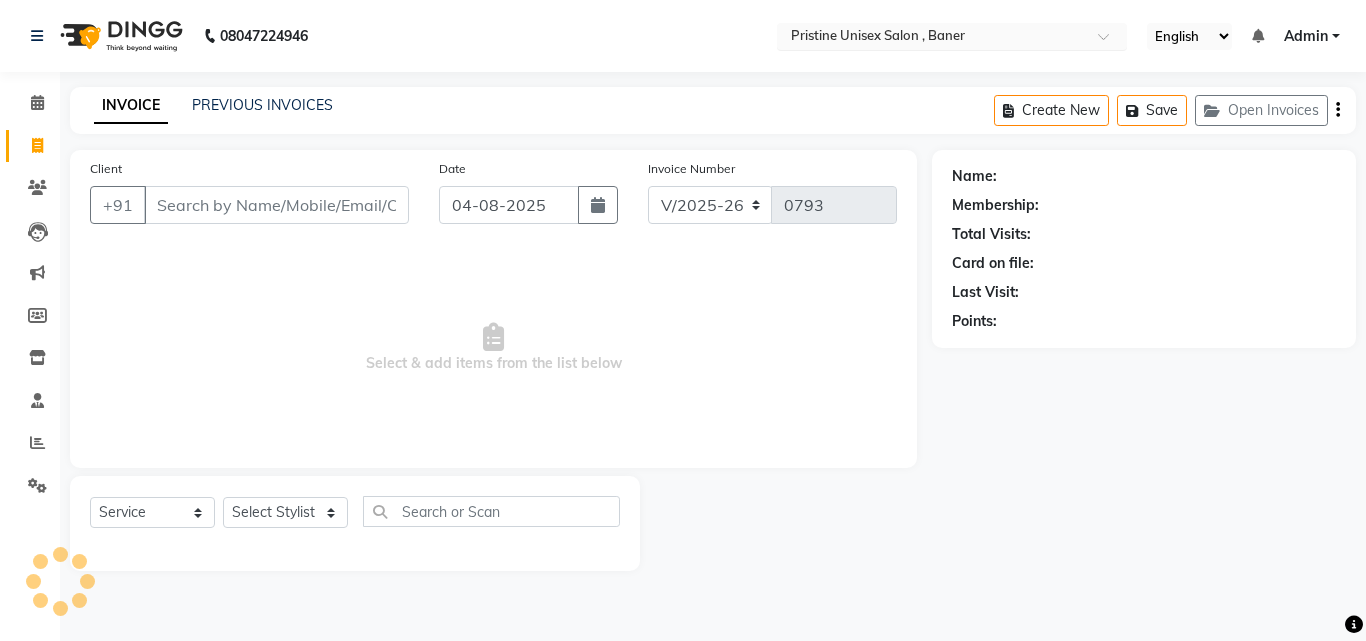 scroll, scrollTop: 0, scrollLeft: 0, axis: both 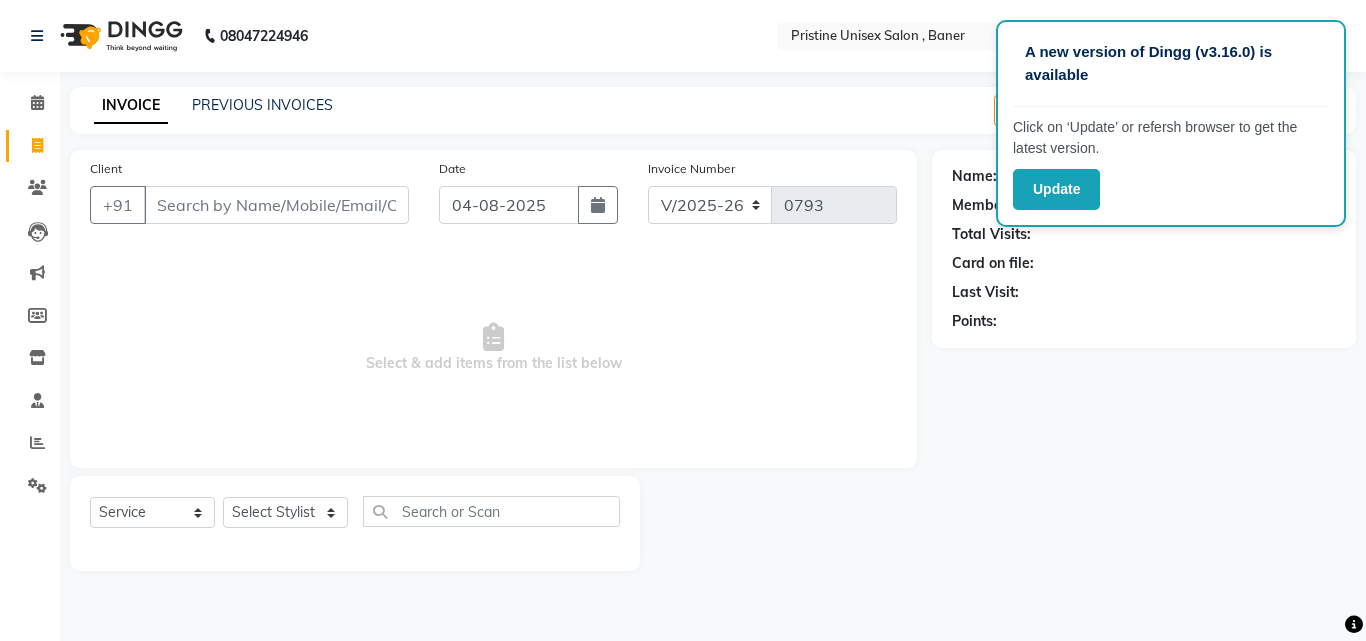 select on "6610" 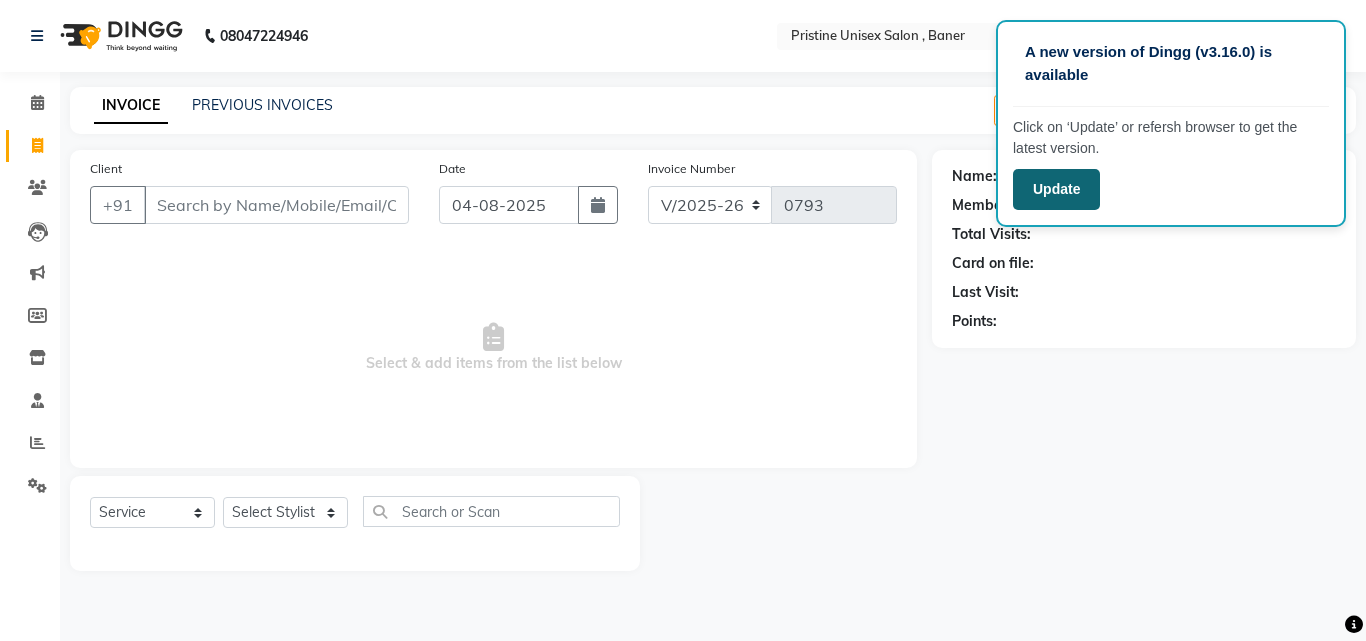 scroll, scrollTop: 0, scrollLeft: 0, axis: both 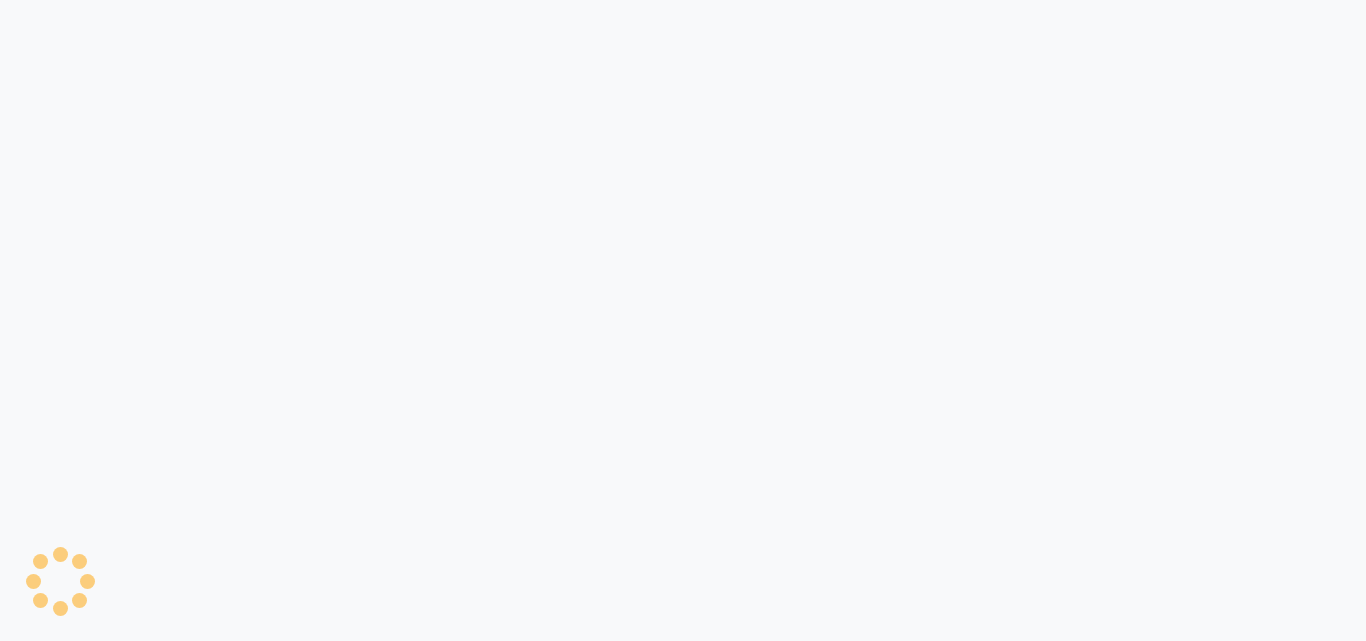 select on "6610" 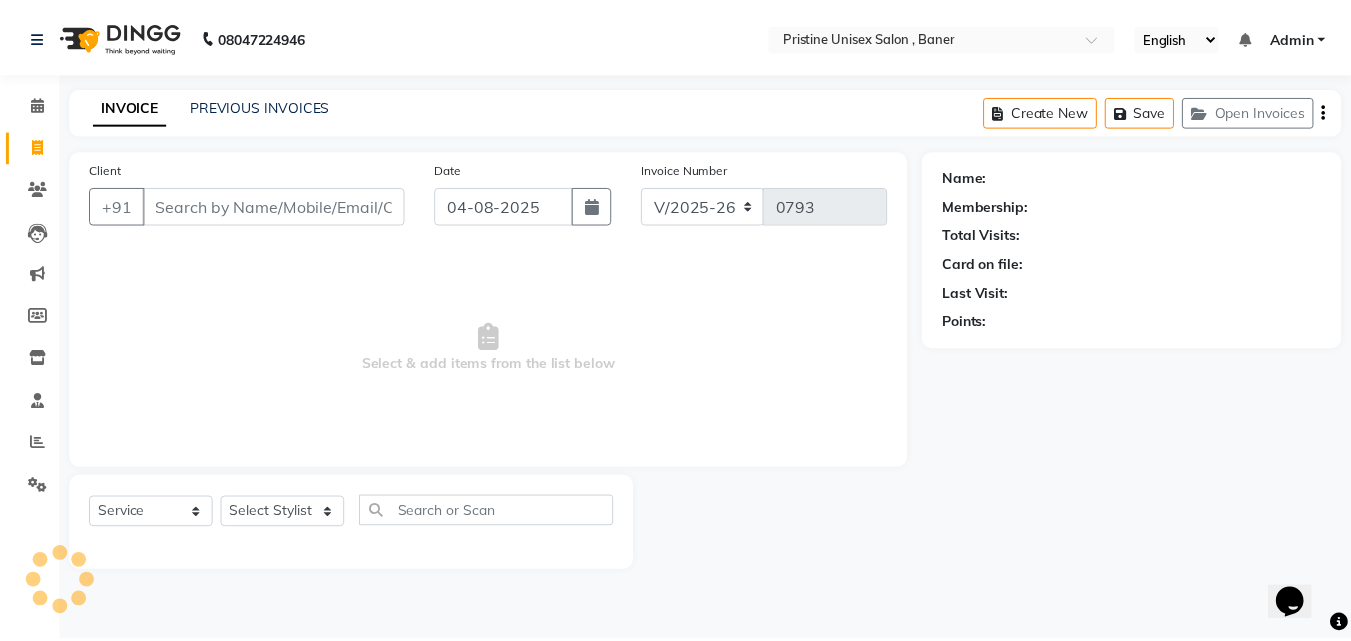 scroll, scrollTop: 0, scrollLeft: 0, axis: both 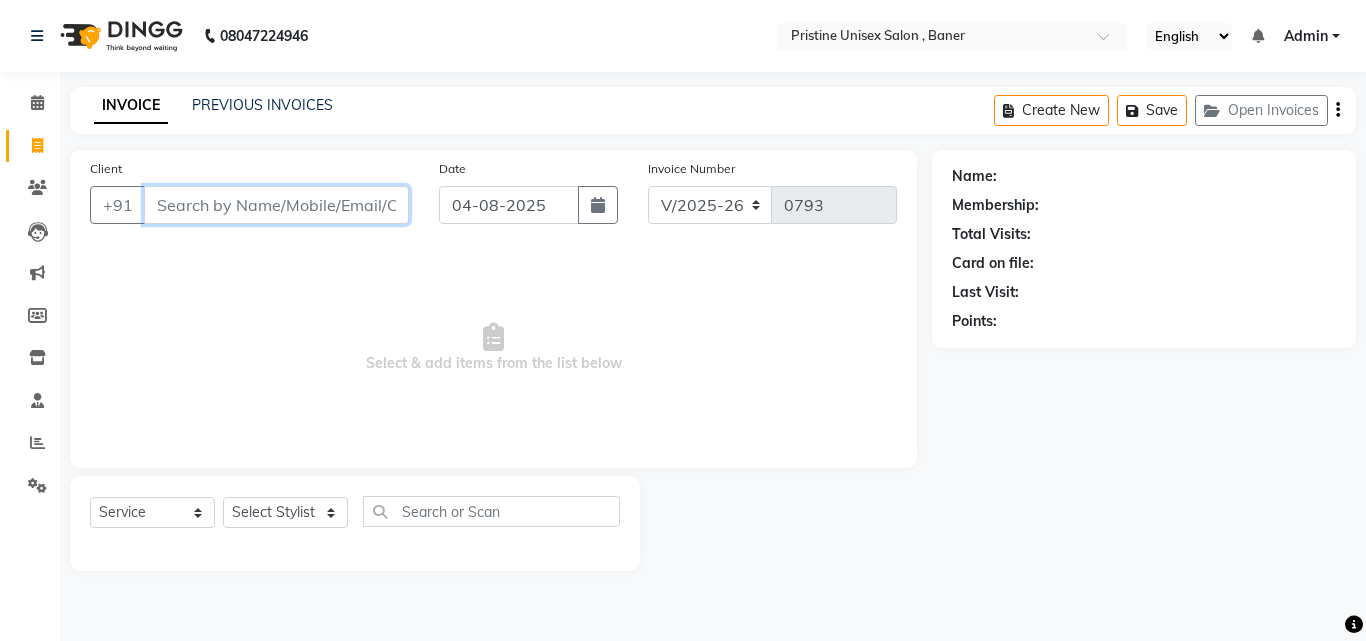 click on "Client" at bounding box center [276, 205] 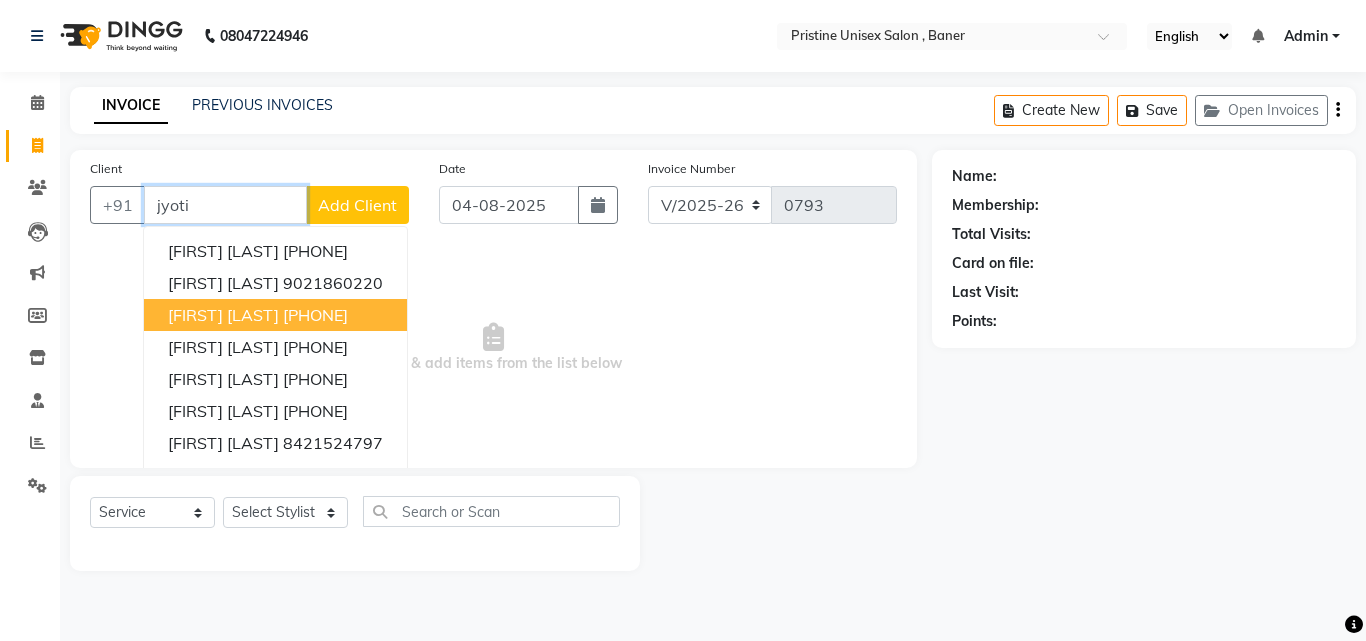 click on "[PHONE]" at bounding box center (315, 315) 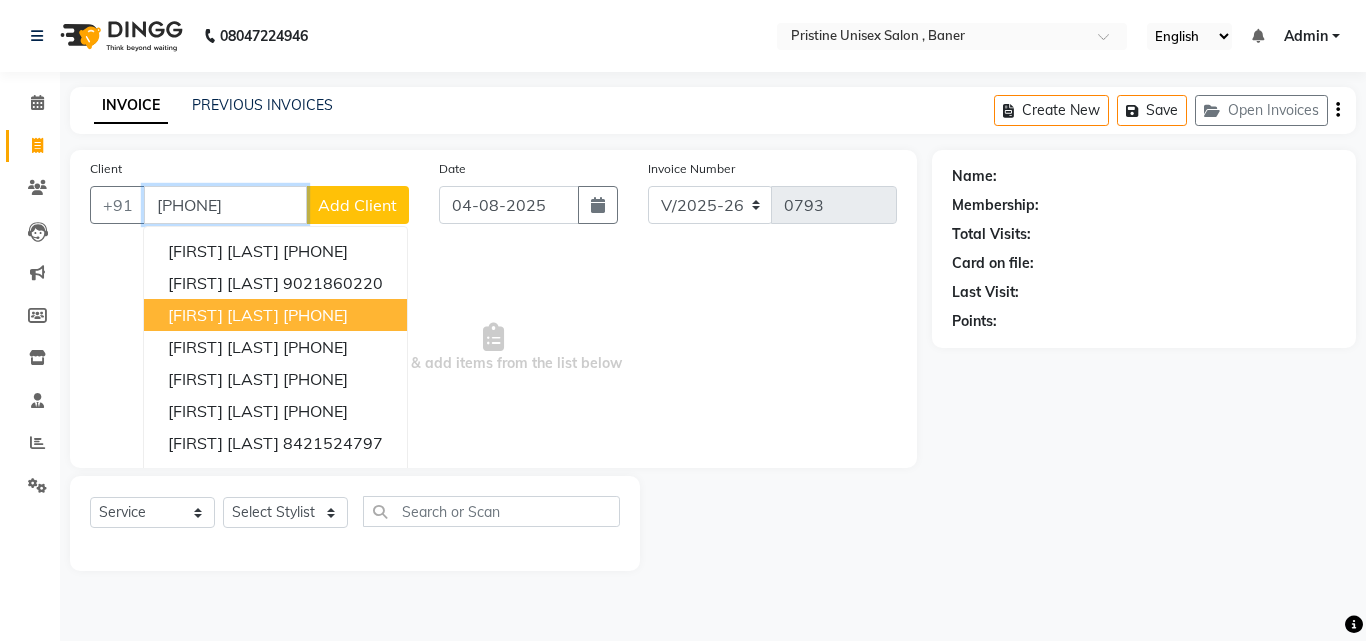 type on "[PHONE]" 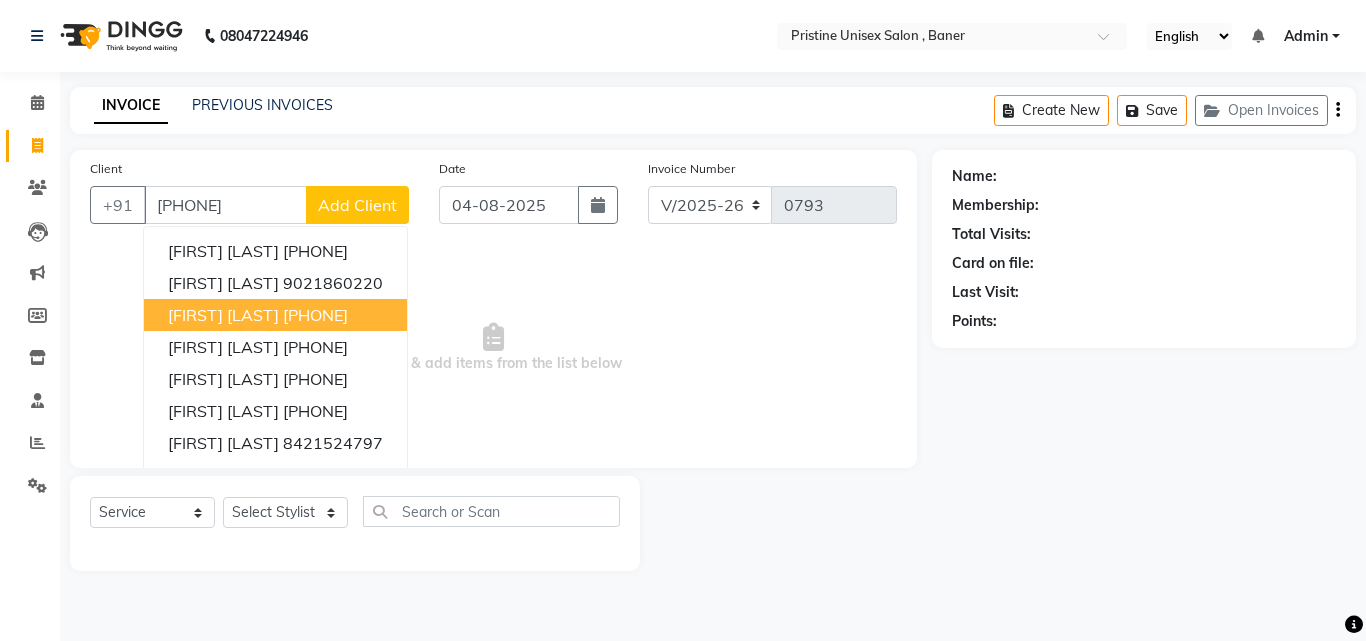 select on "1: Object" 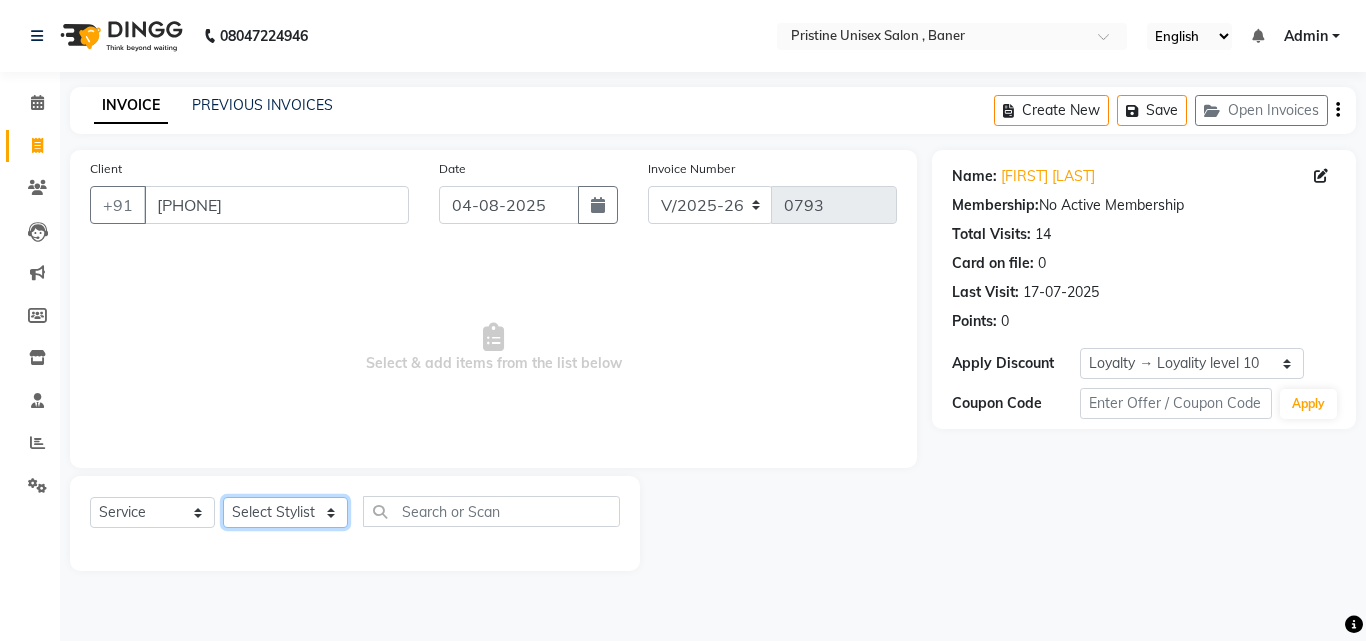 click on "Select Stylist ABHISHEKH Jaya Shinde Karan  Mahesh Rasal Mohd Monish Ahmed monika  NAAZ NIlesh pooja jaison Pooja Mam purva Sanket Sujata  Surekha Vandana  Chavan Vrsha jare" 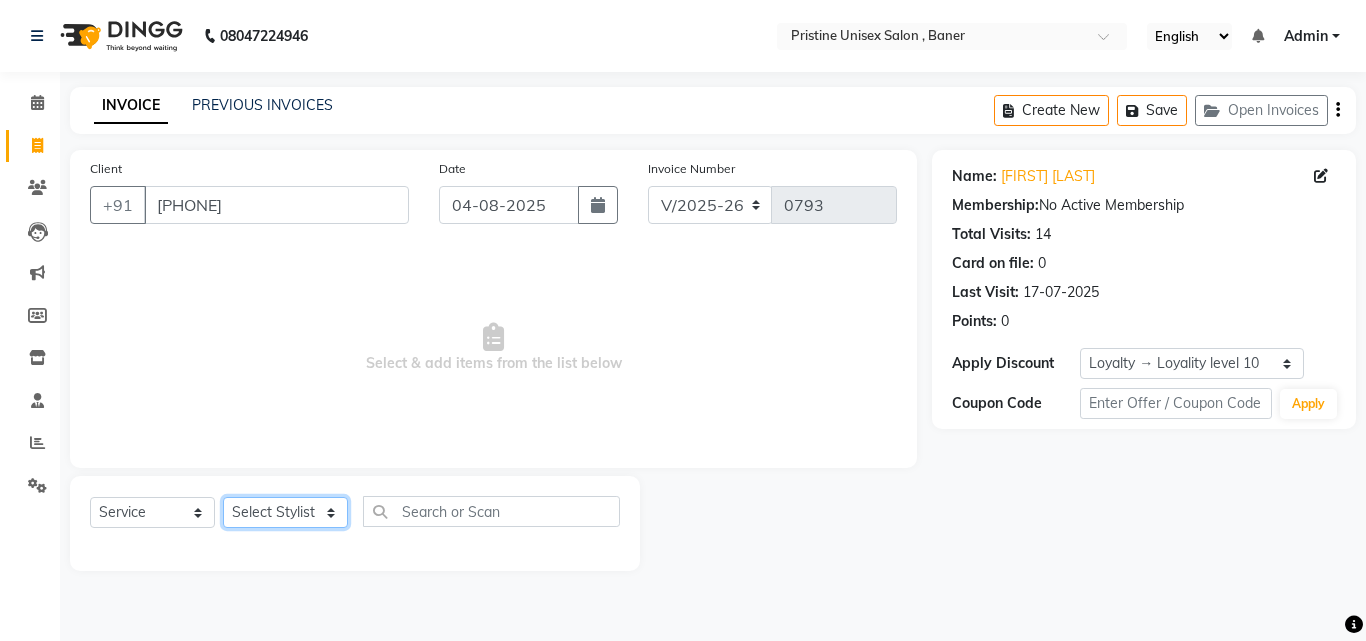 select on "50947" 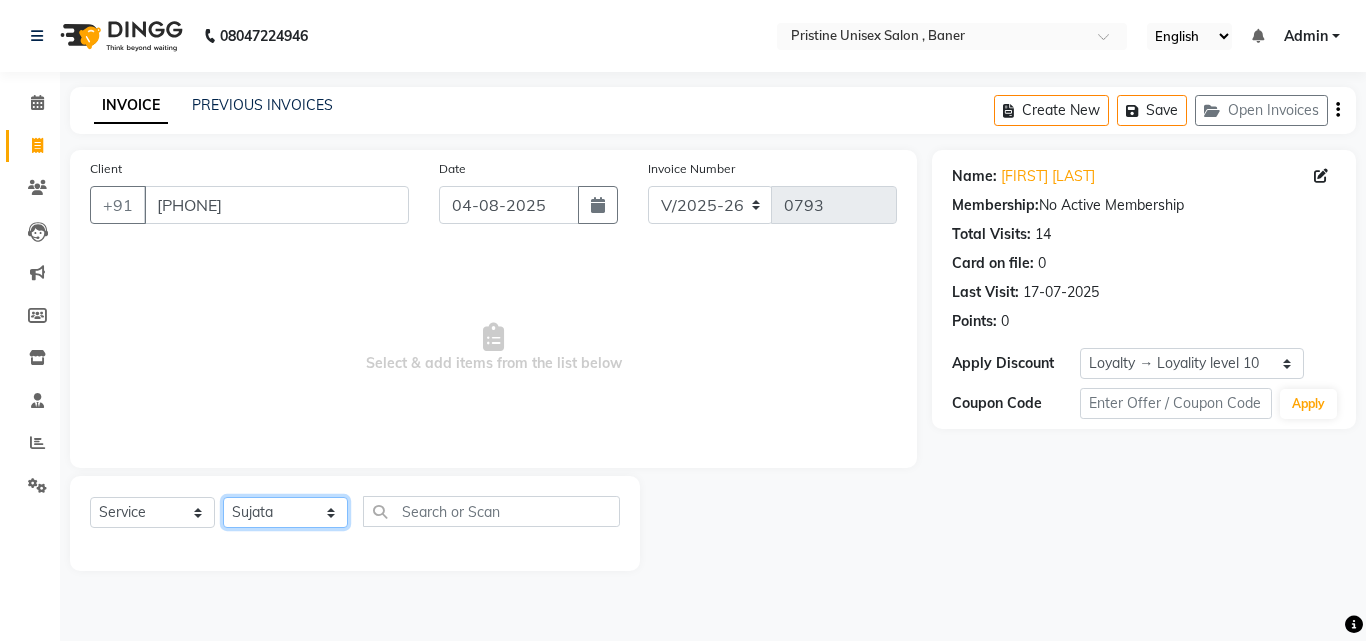 click on "Select Stylist ABHISHEKH Jaya Shinde Karan  Mahesh Rasal Mohd Monish Ahmed monika  NAAZ NIlesh pooja jaison Pooja Mam purva Sanket Sujata  Surekha Vandana  Chavan Vrsha jare" 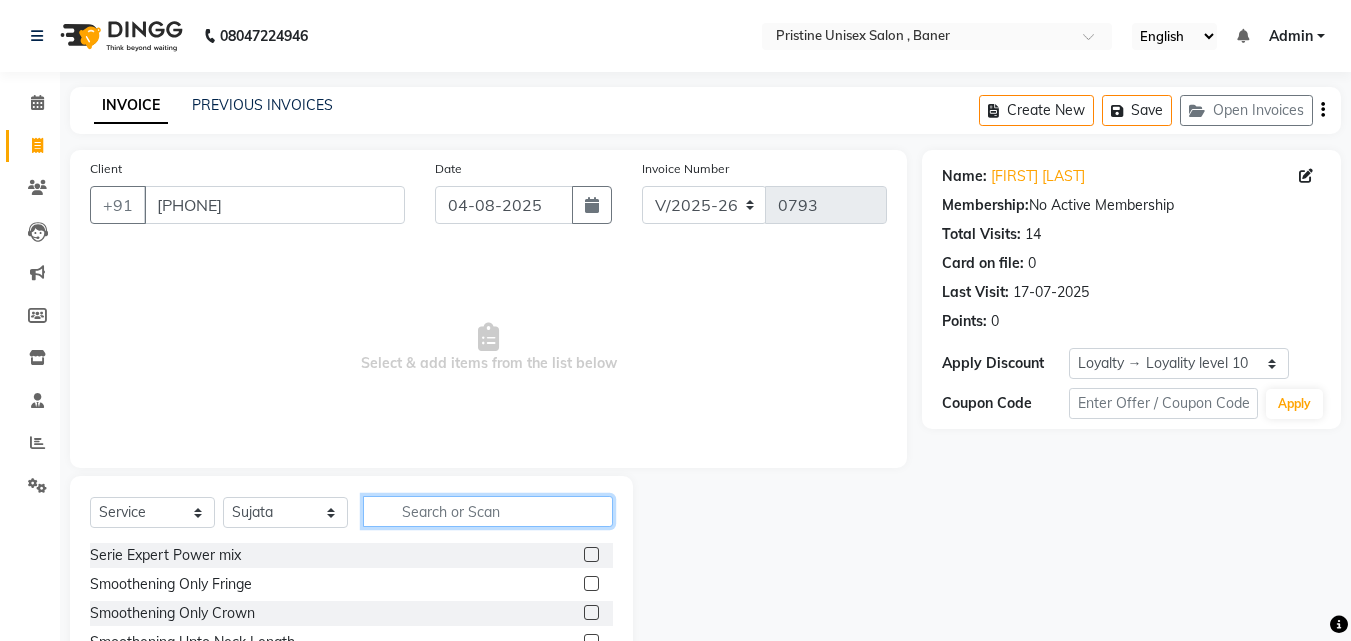 click 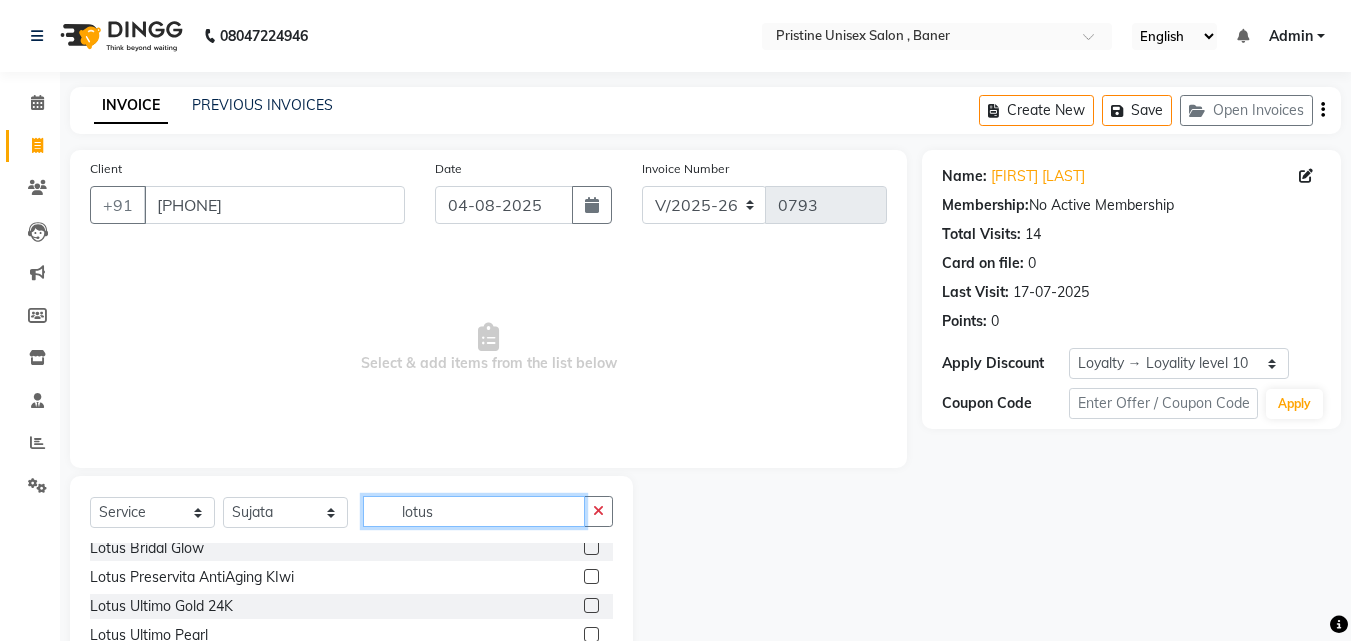 scroll, scrollTop: 100, scrollLeft: 0, axis: vertical 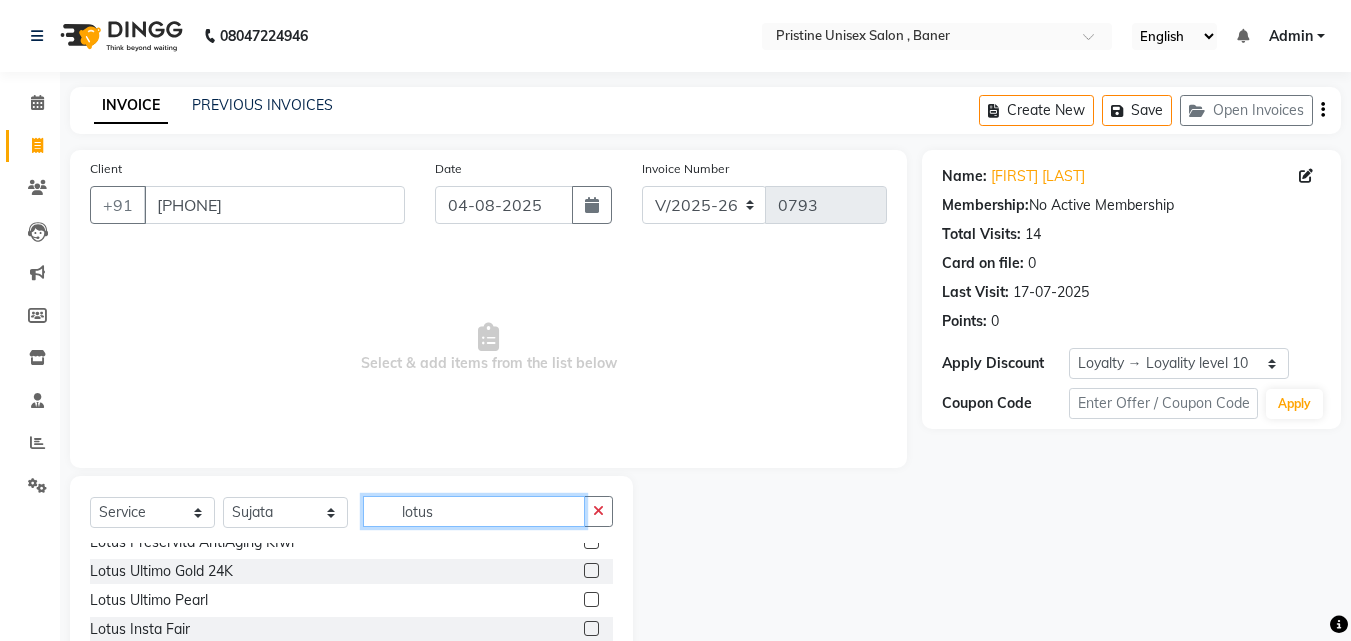 click on "lotus" 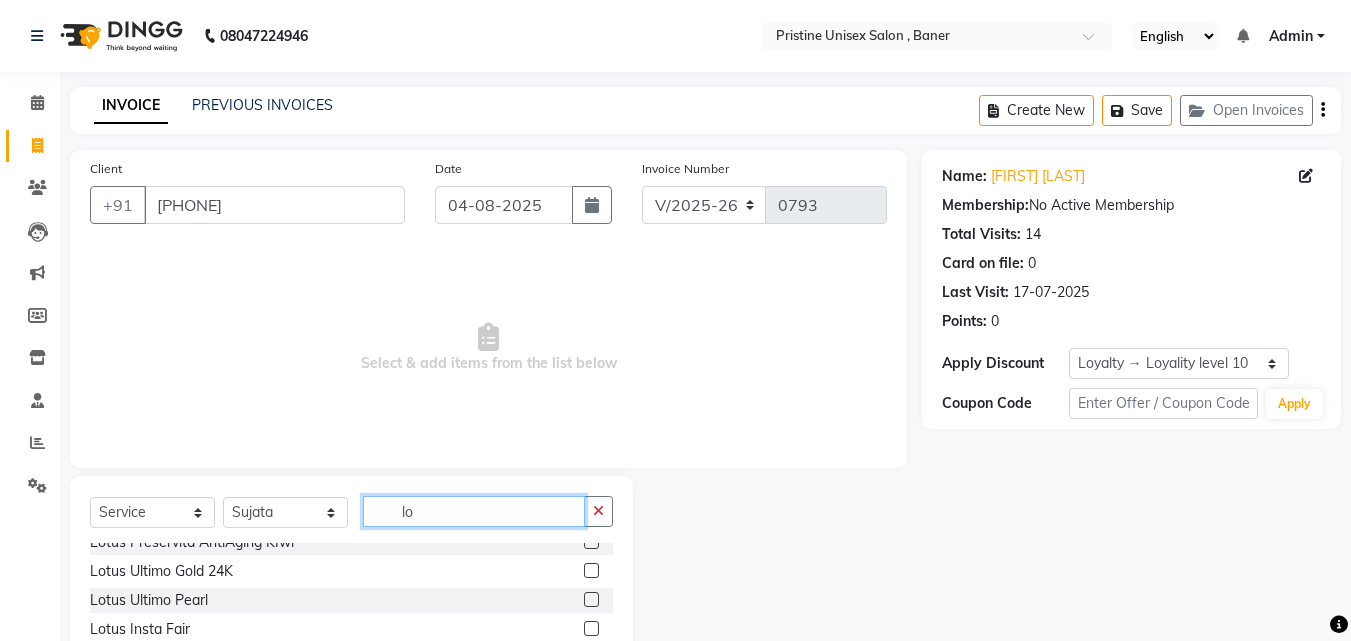 type on "l" 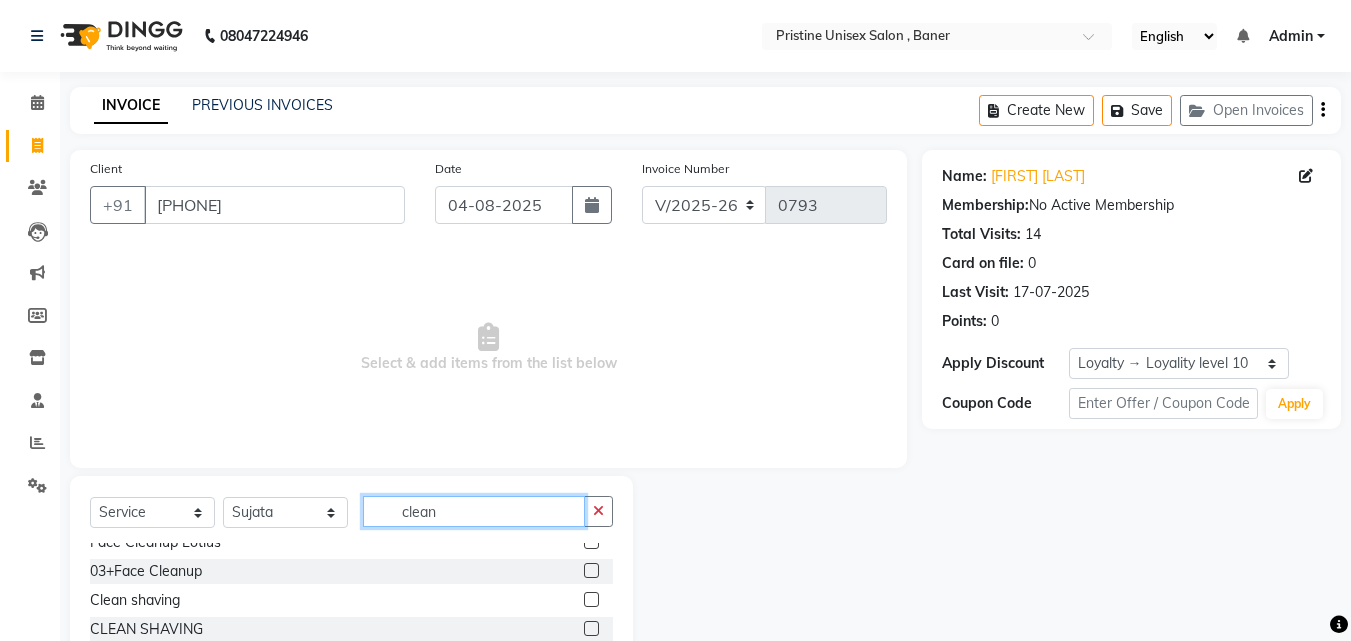 scroll, scrollTop: 0, scrollLeft: 0, axis: both 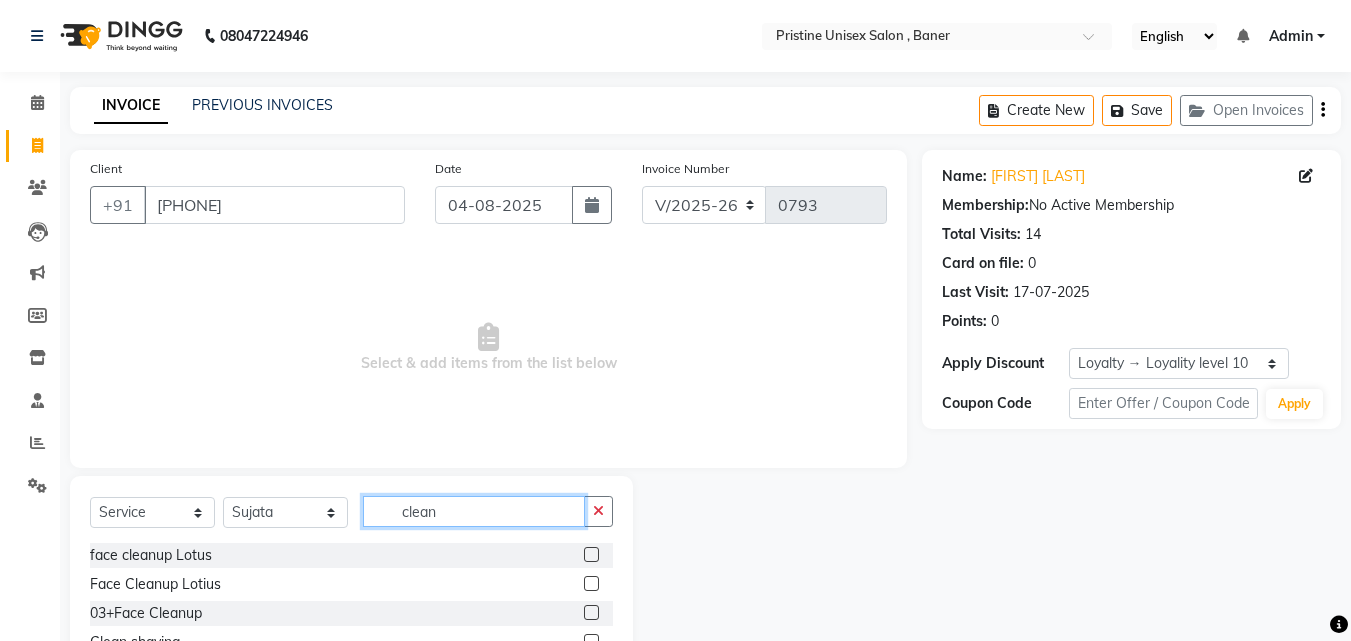 type on "clean" 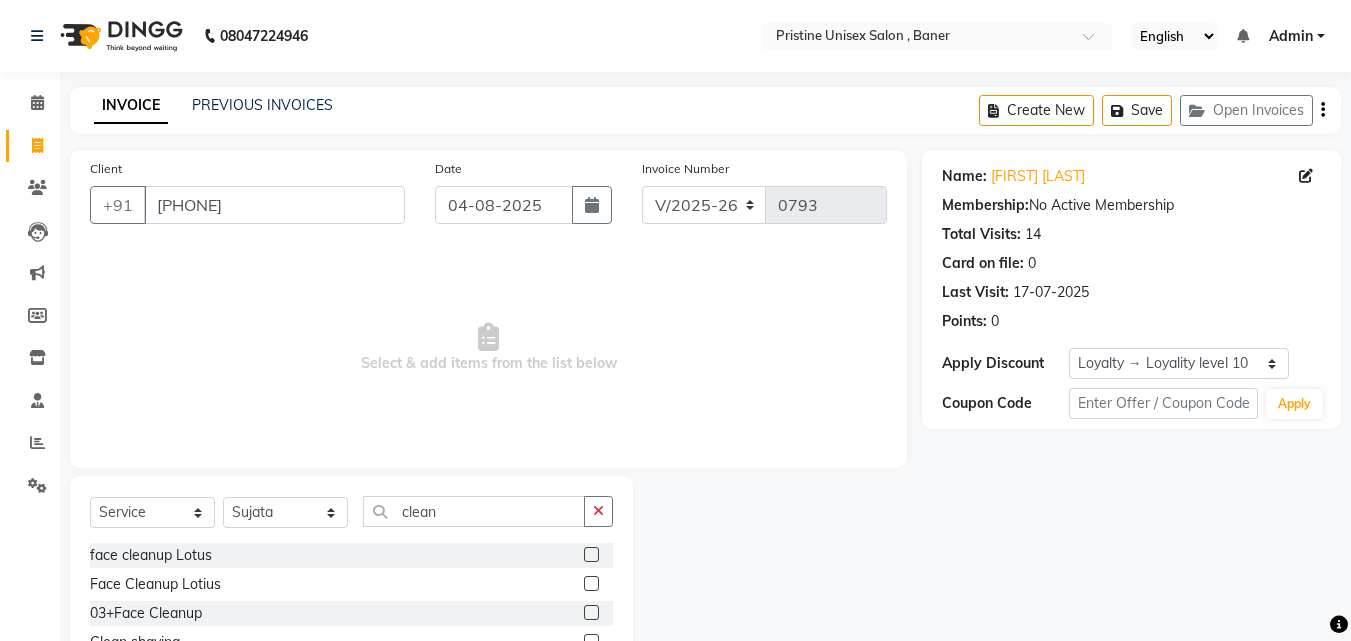 click 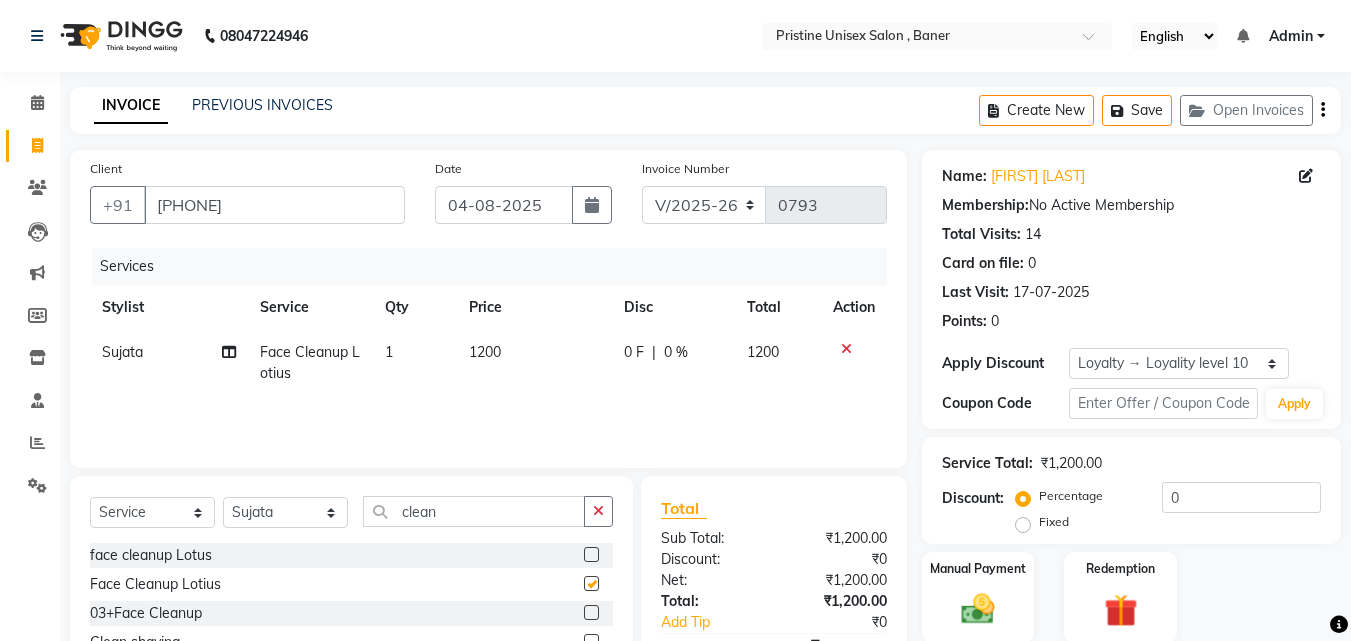 checkbox on "false" 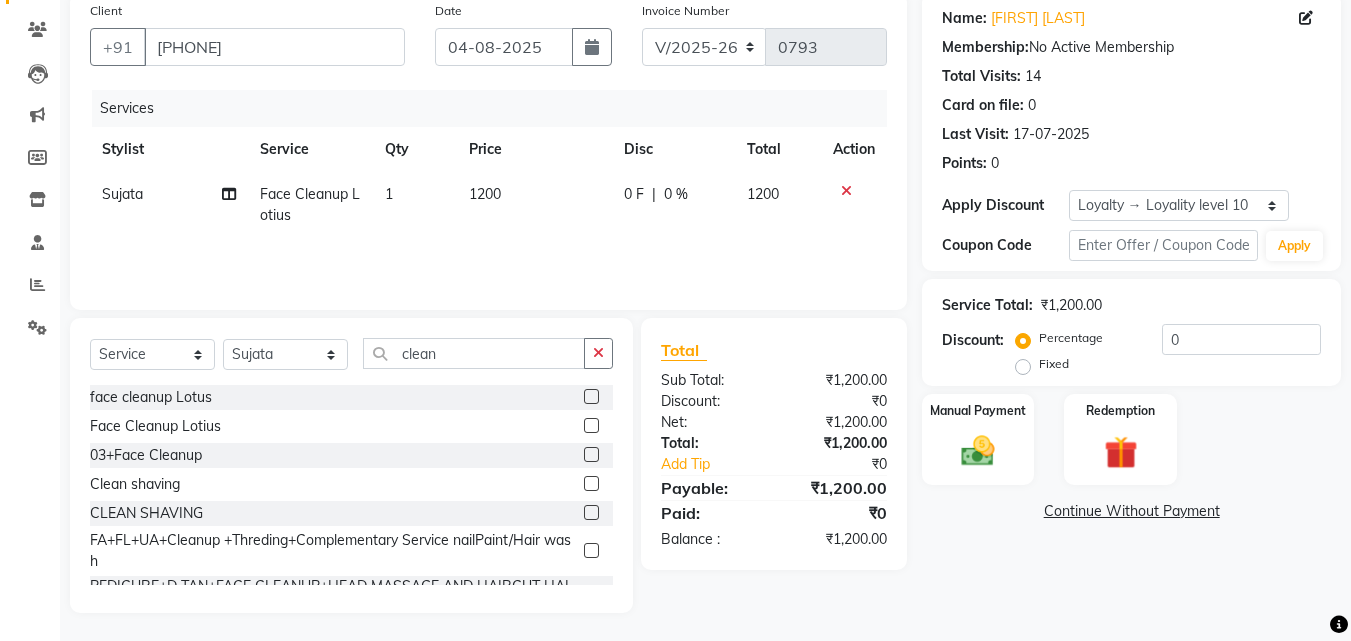 scroll, scrollTop: 160, scrollLeft: 0, axis: vertical 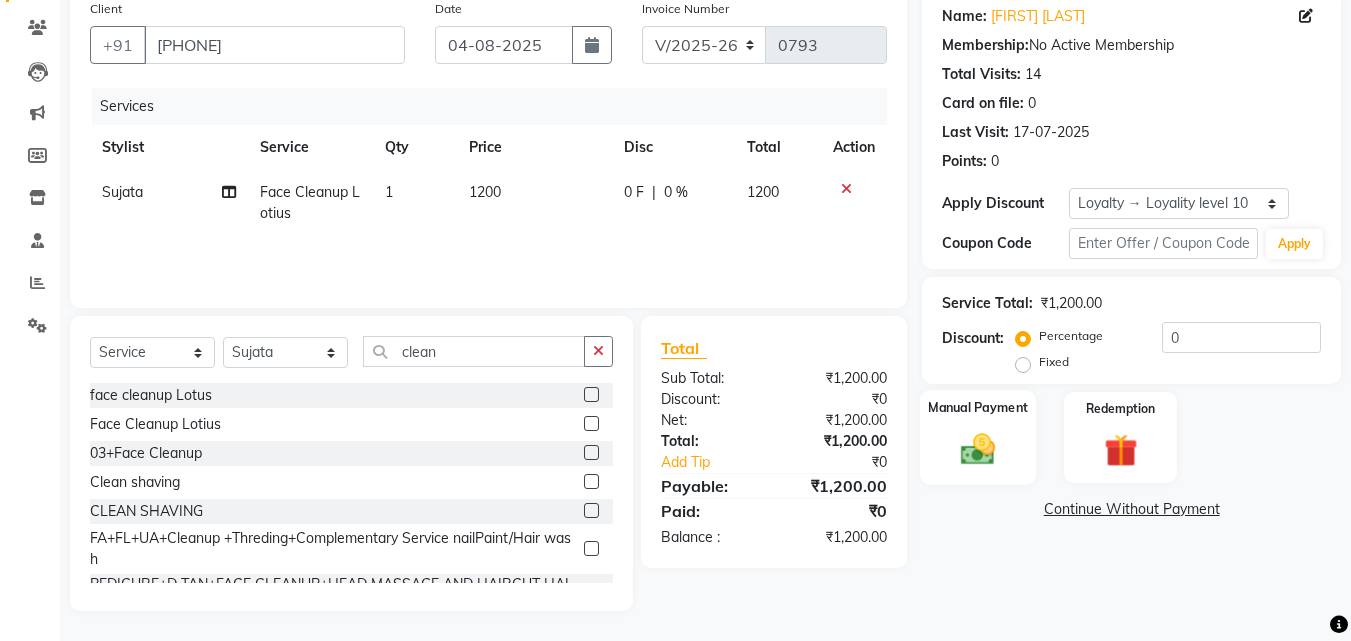click 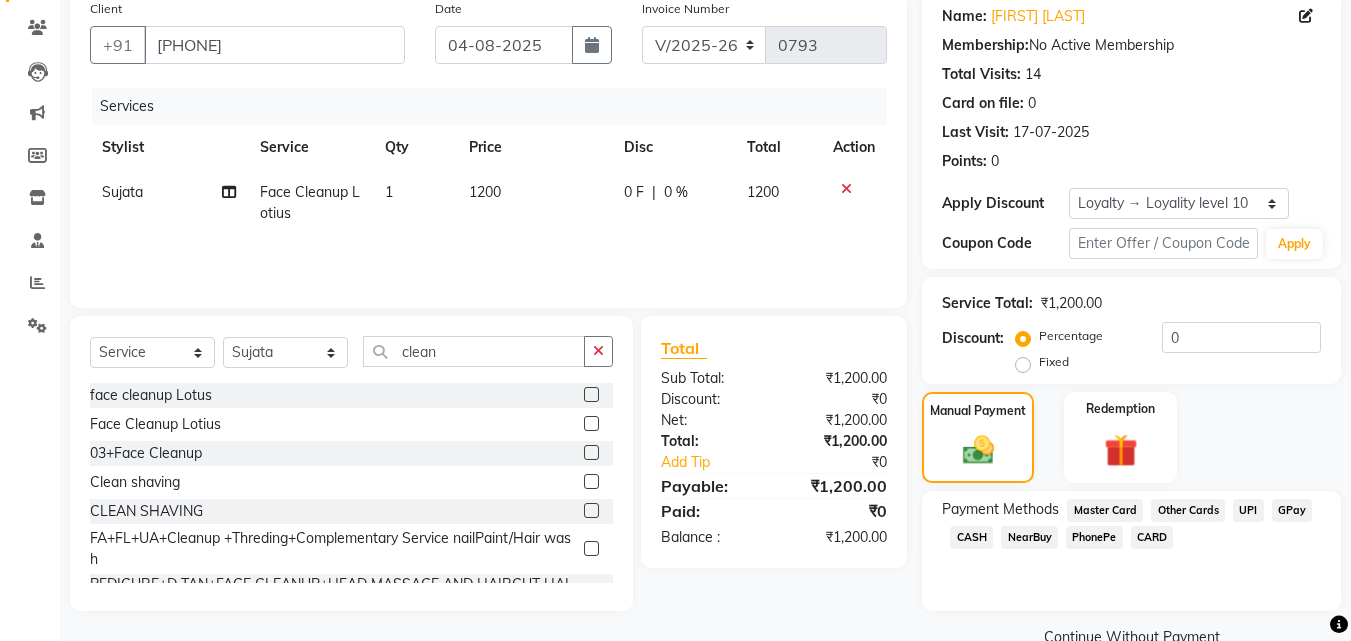 click on "GPay" 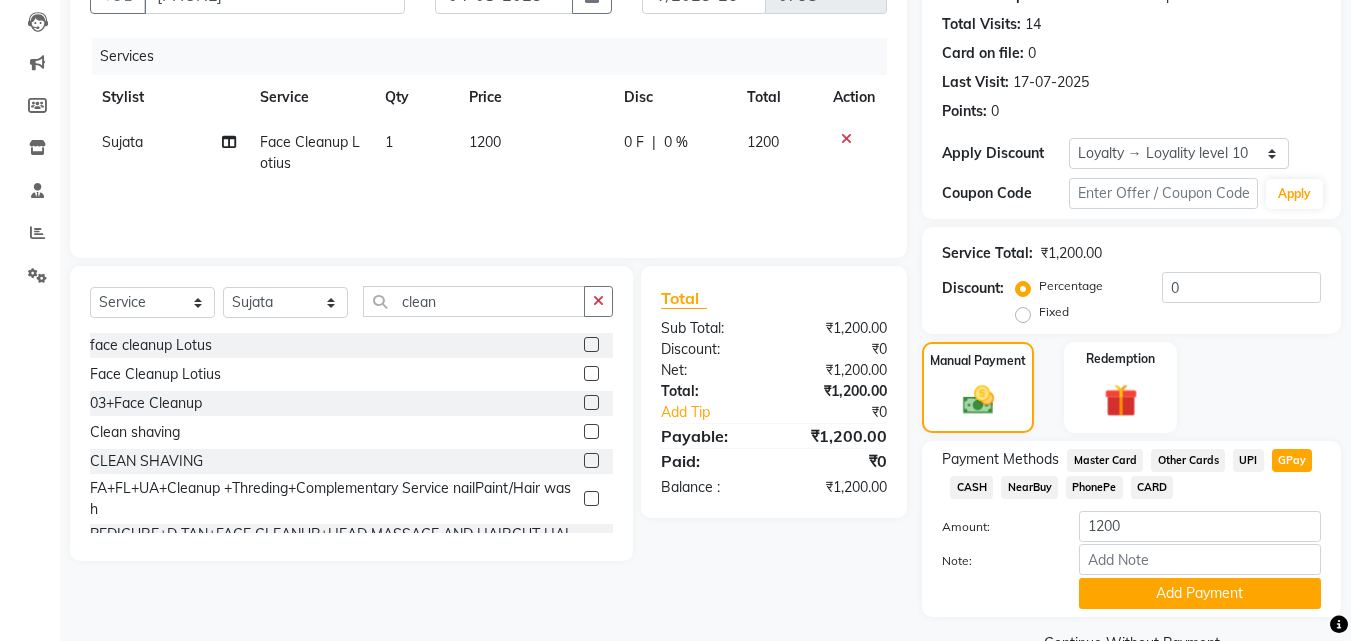 scroll, scrollTop: 257, scrollLeft: 0, axis: vertical 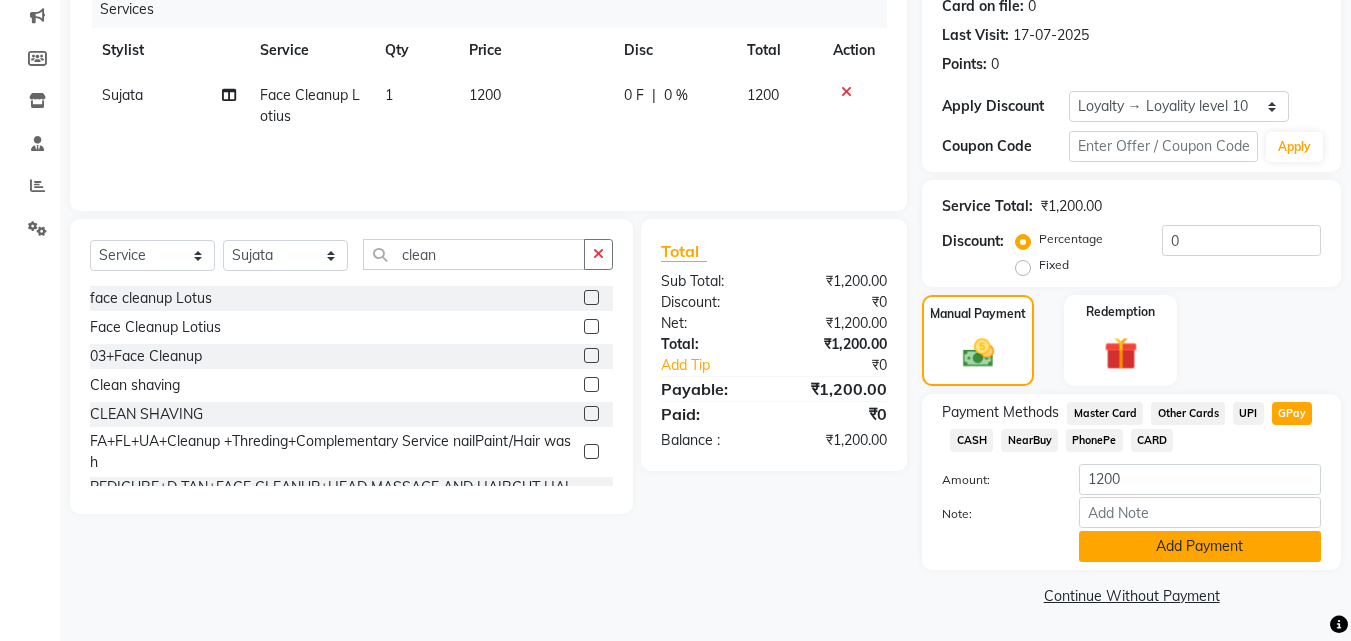 click on "Add Payment" 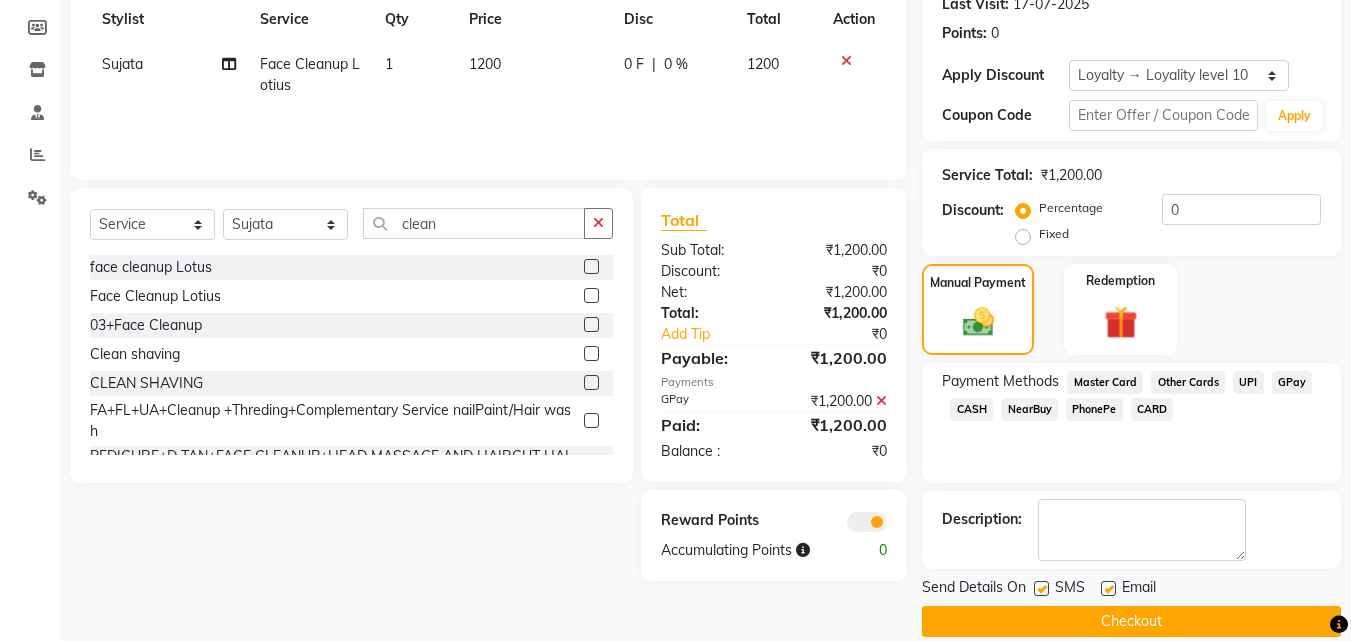 scroll, scrollTop: 314, scrollLeft: 0, axis: vertical 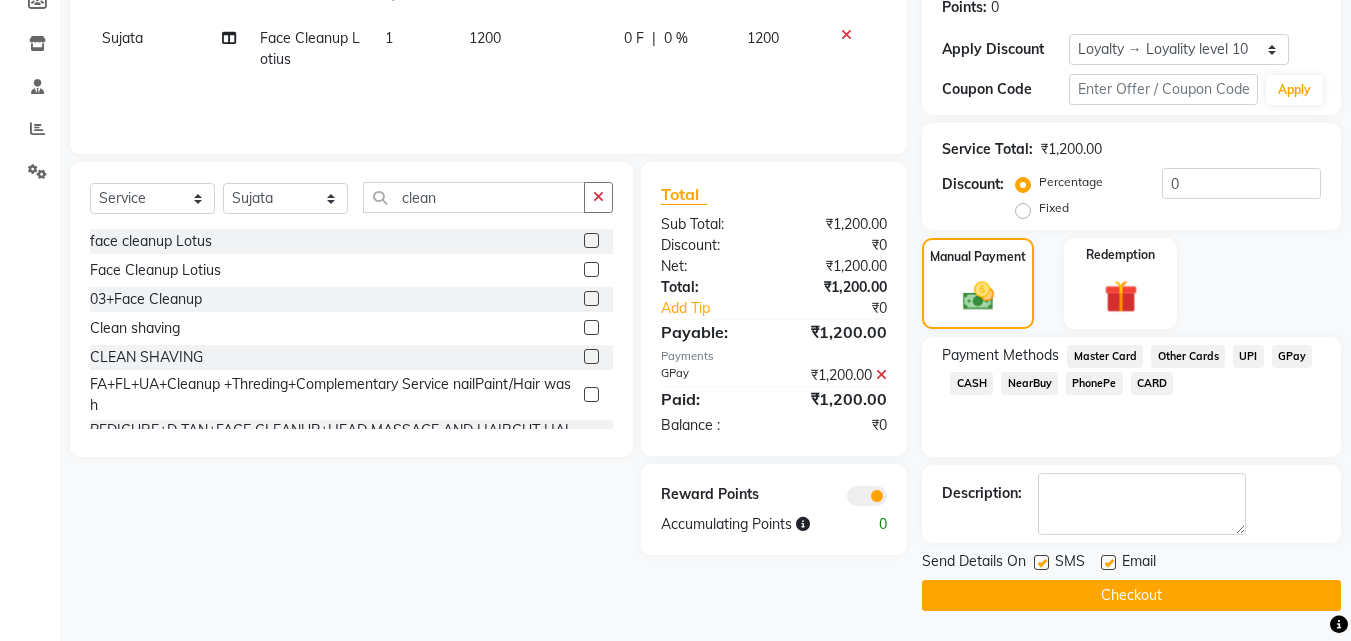 click on "Checkout" 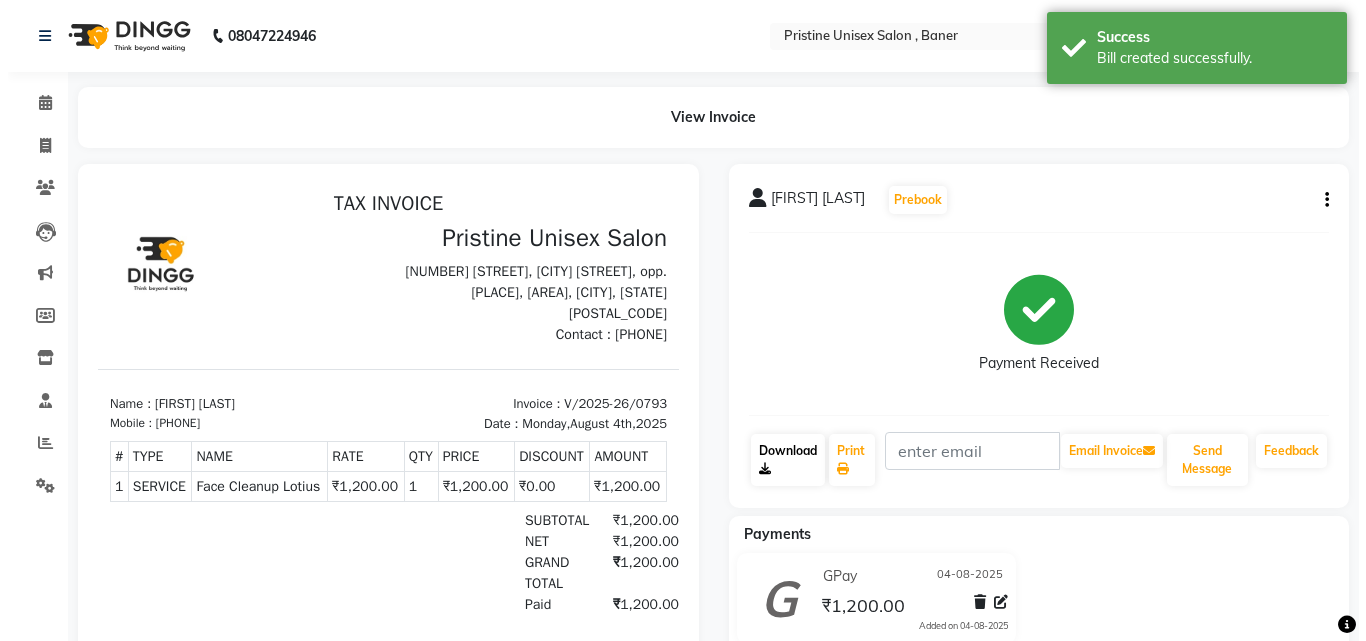 scroll, scrollTop: 0, scrollLeft: 0, axis: both 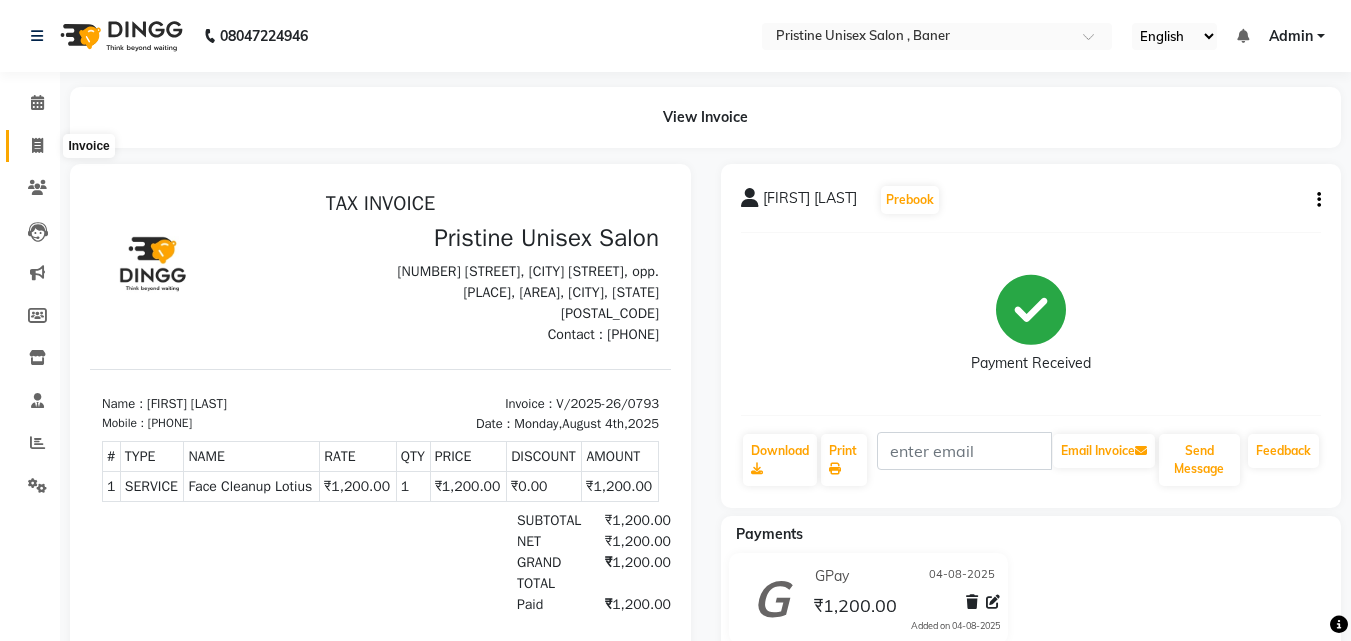 click 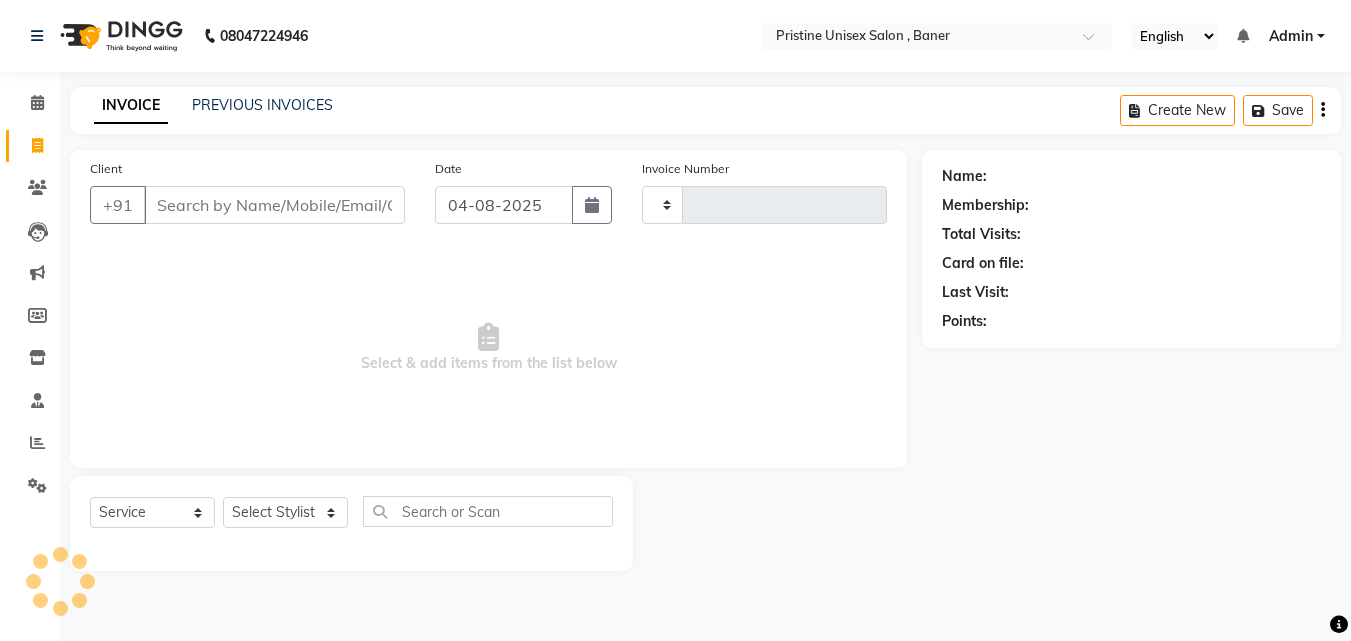 type on "0794" 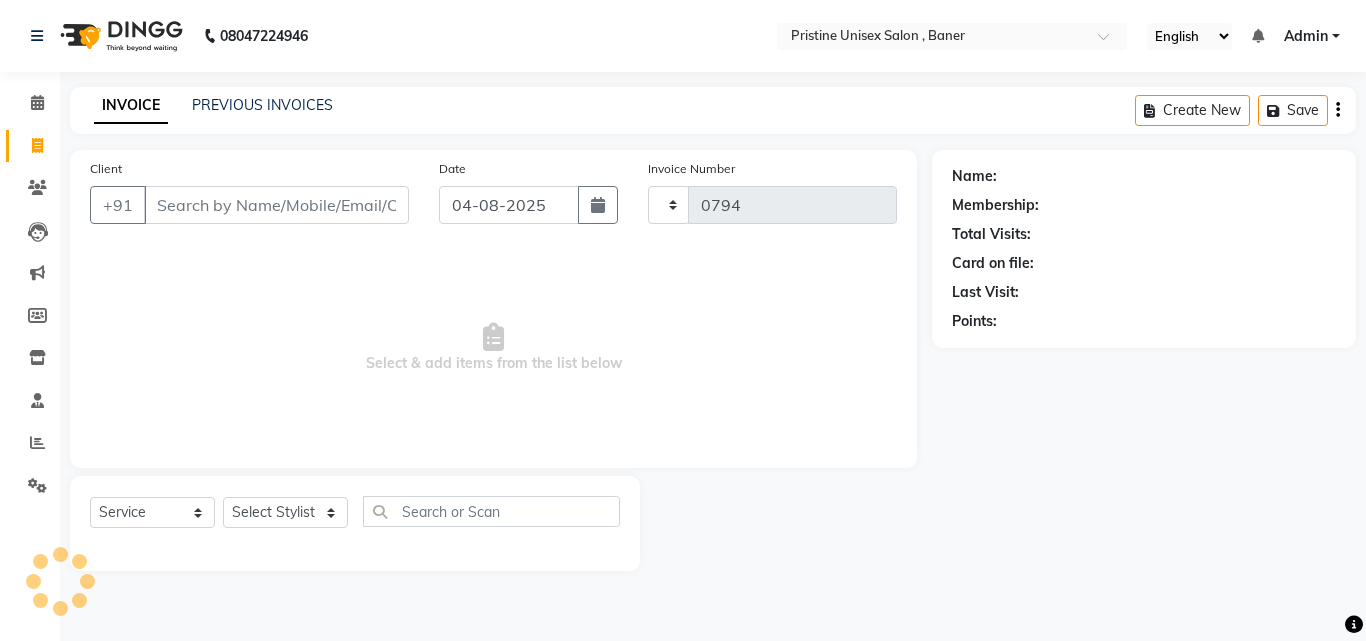 select on "6610" 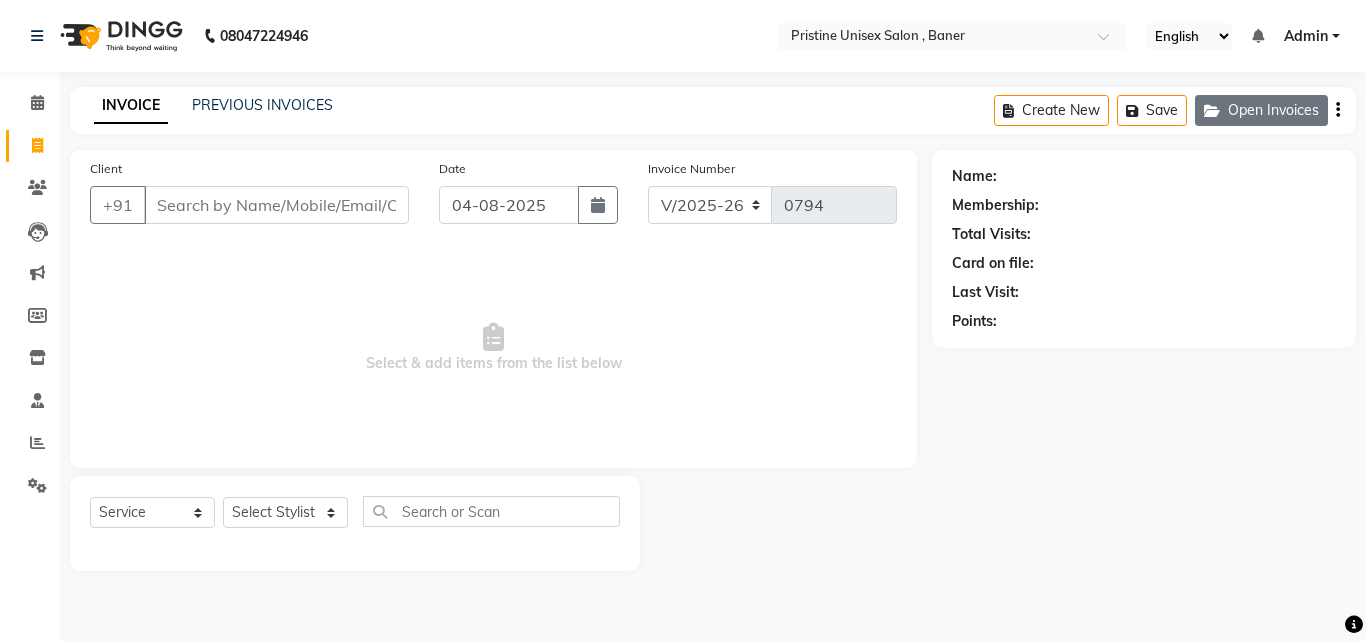 click on "Open Invoices" 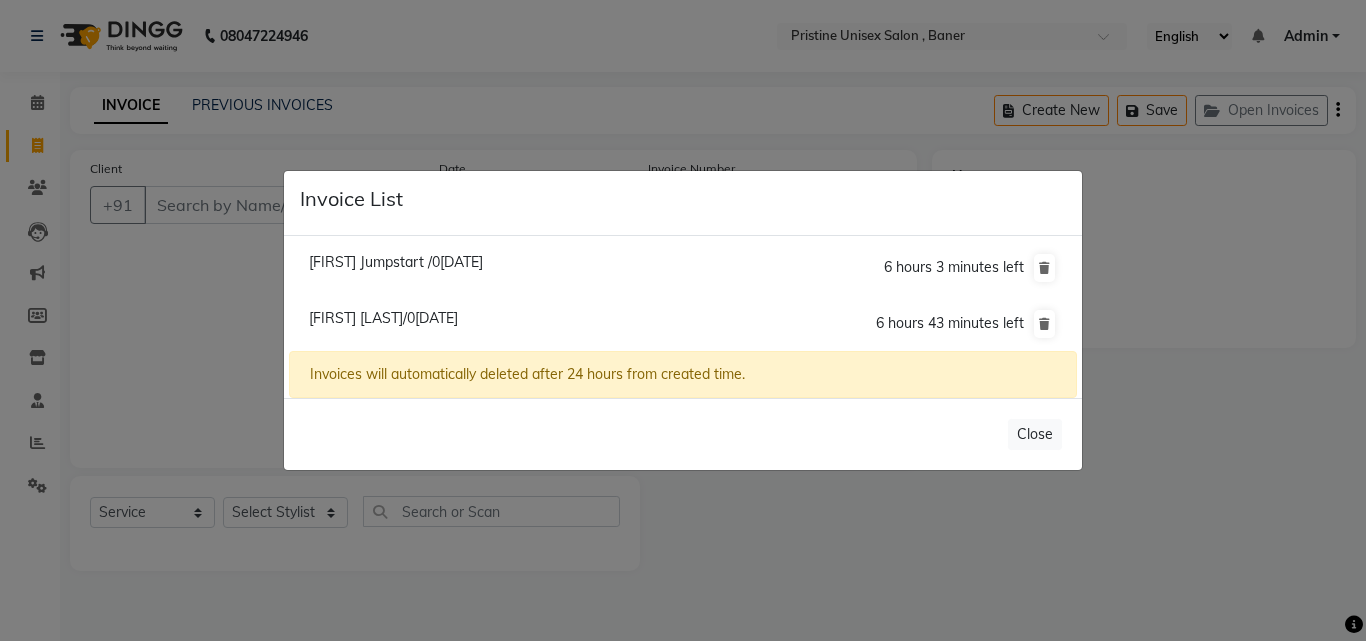 click on "Invoice List  [FIRST] Jumpstart /0[DATE]  6 hours 3 minutes left  [FIRST] [LAST]/0[DATE]  6 hours 43 minutes left  Invoices will automatically deleted after 24 hours from created time.   Close" 